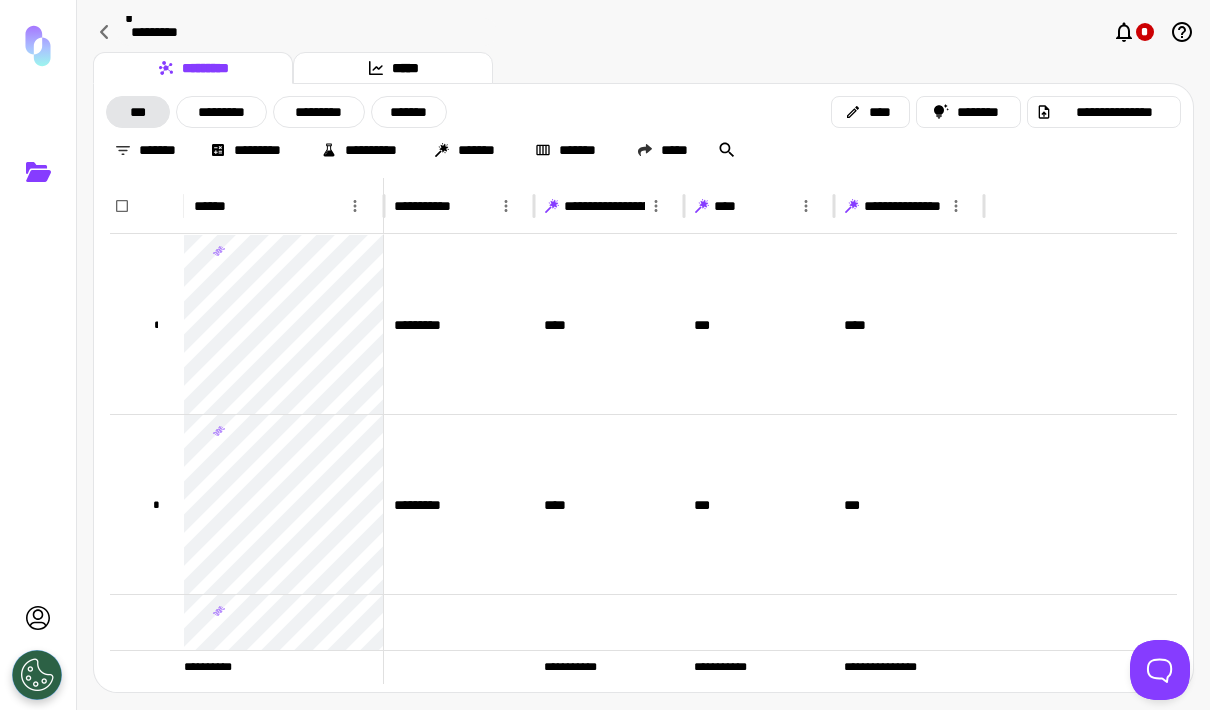 scroll, scrollTop: 0, scrollLeft: 0, axis: both 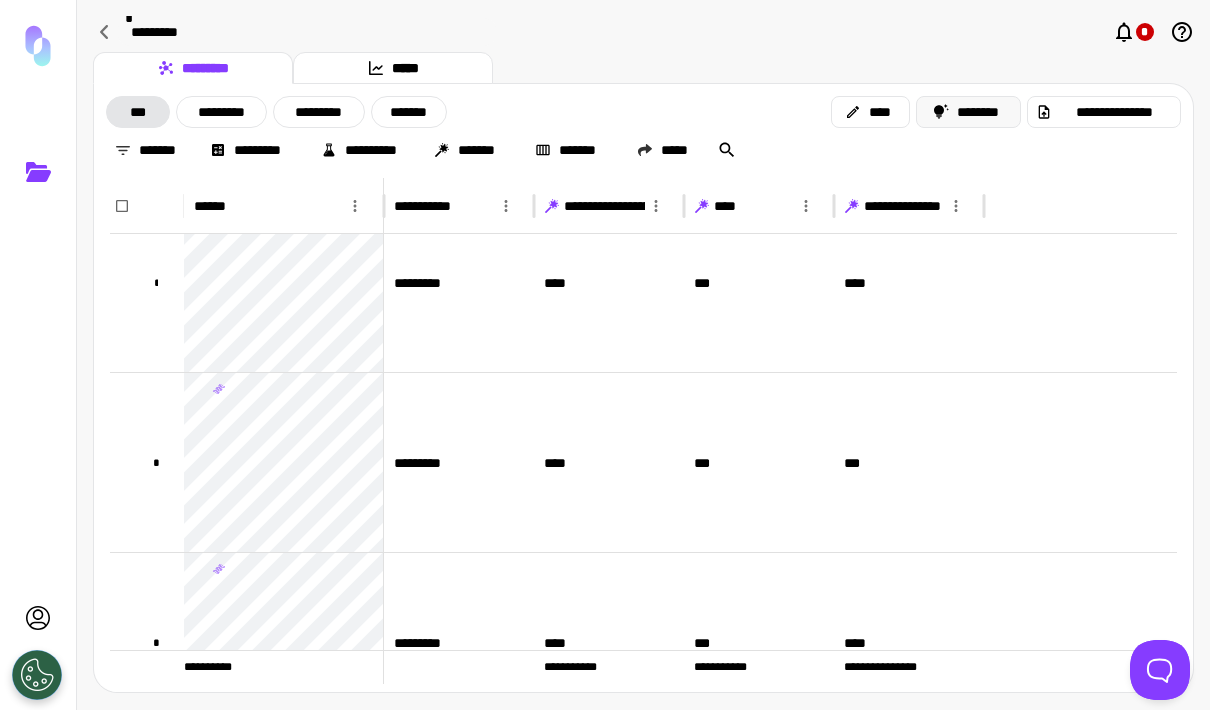click on "********" at bounding box center [969, 112] 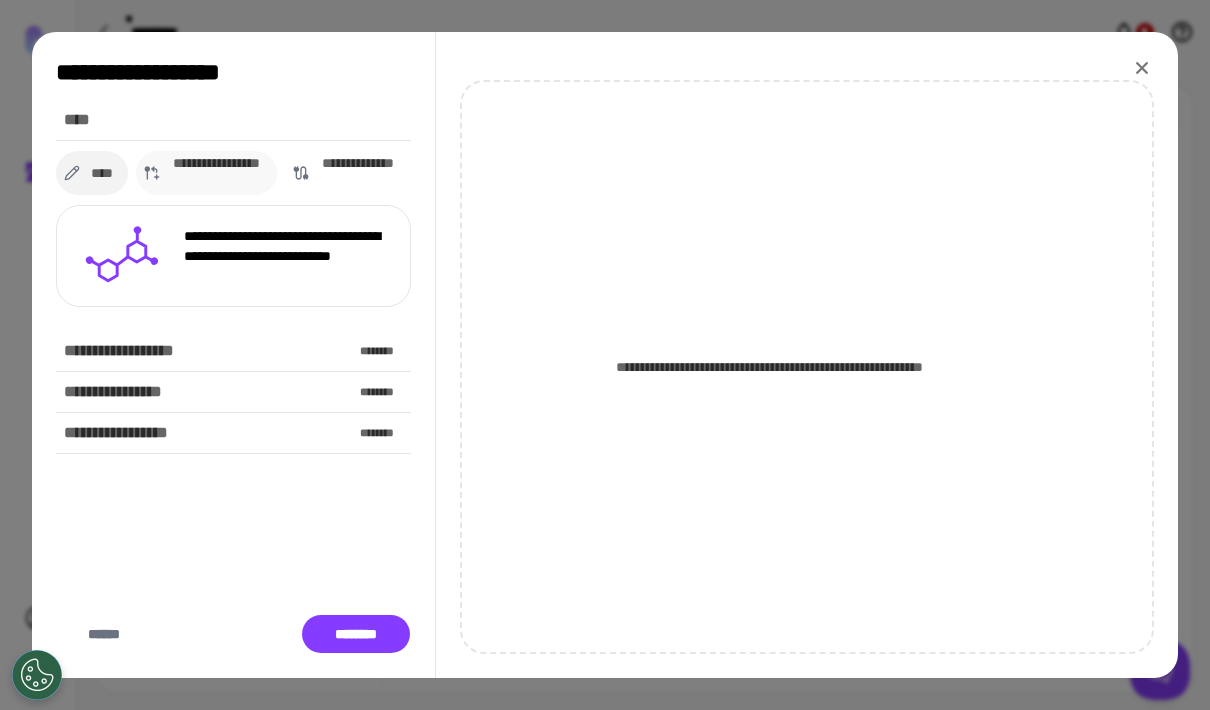 click on "**********" at bounding box center [217, 173] 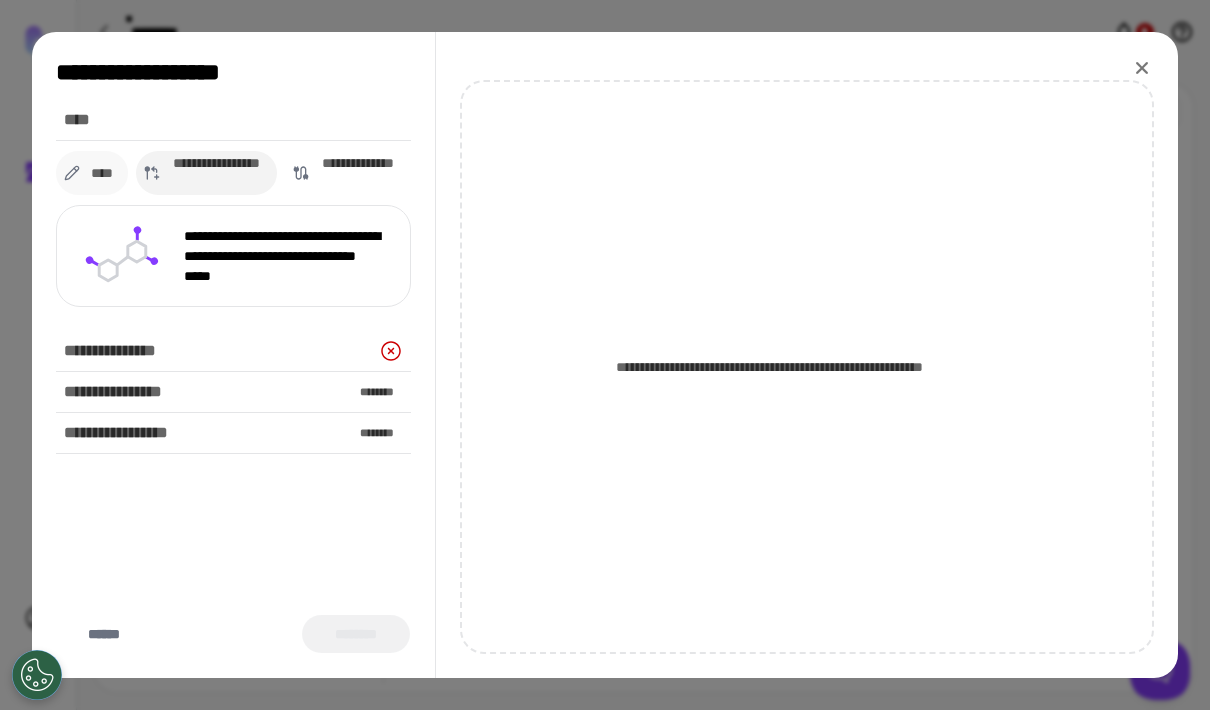 click on "****" at bounding box center (102, 173) 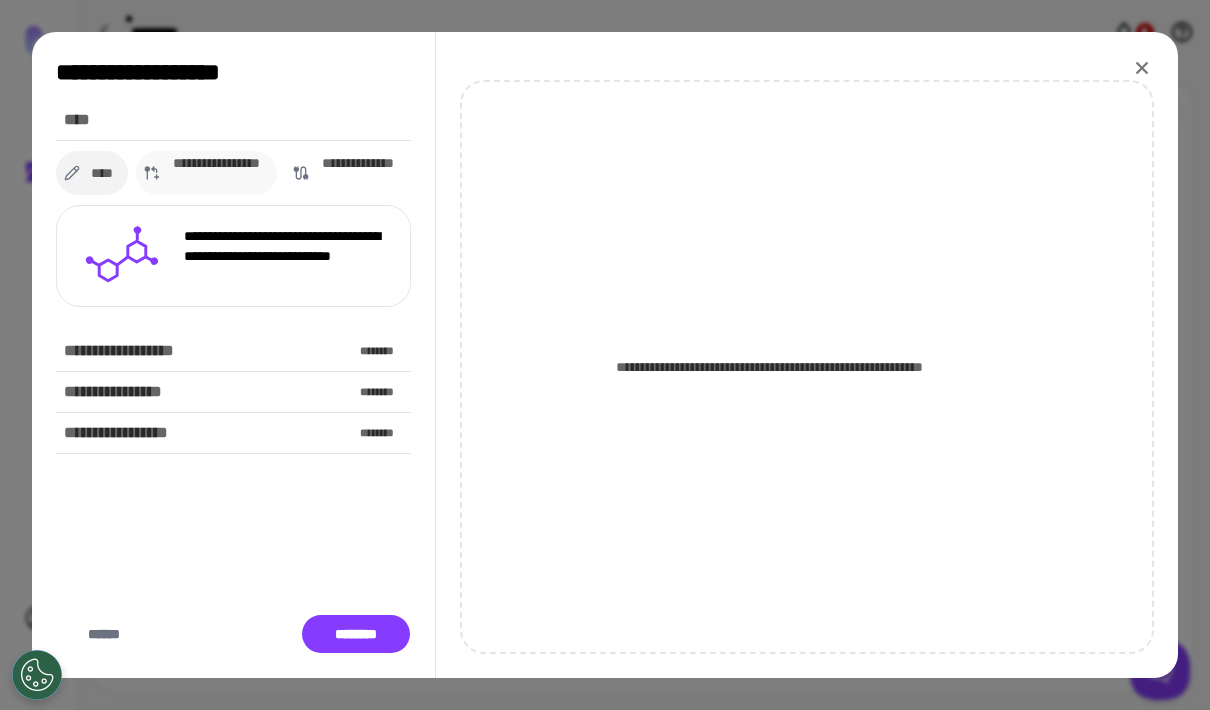 click on "**********" at bounding box center (217, 173) 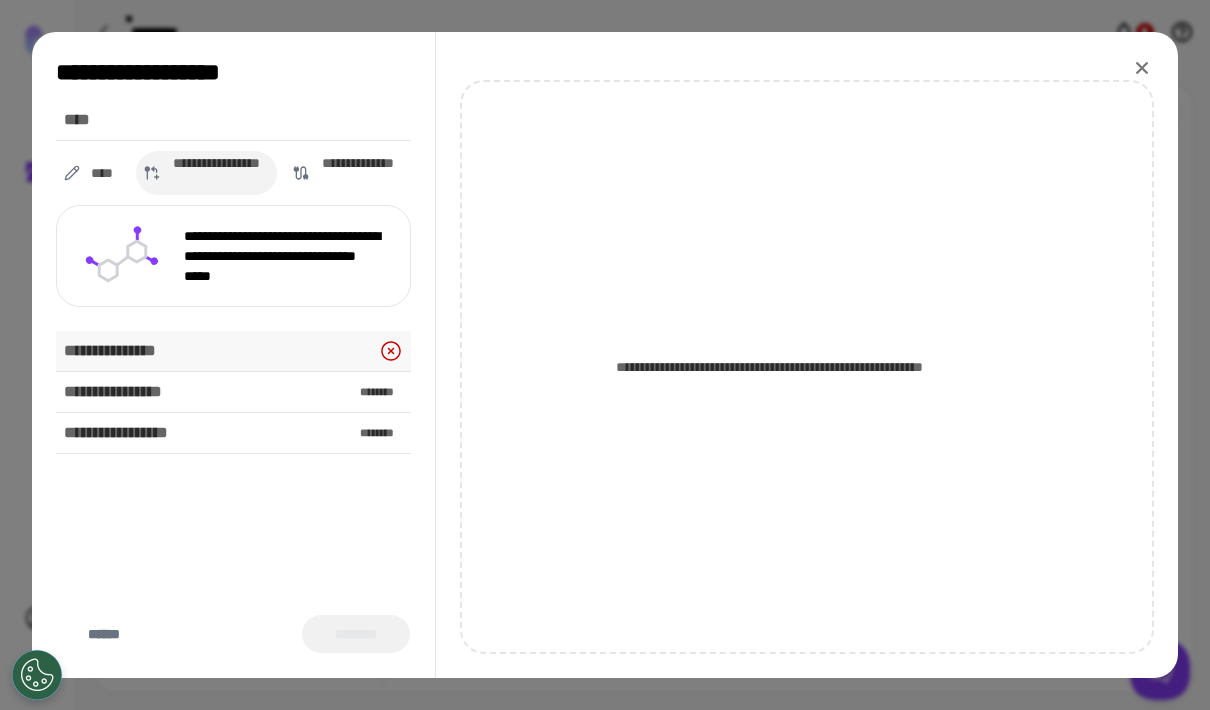 click on "**********" at bounding box center [233, 351] 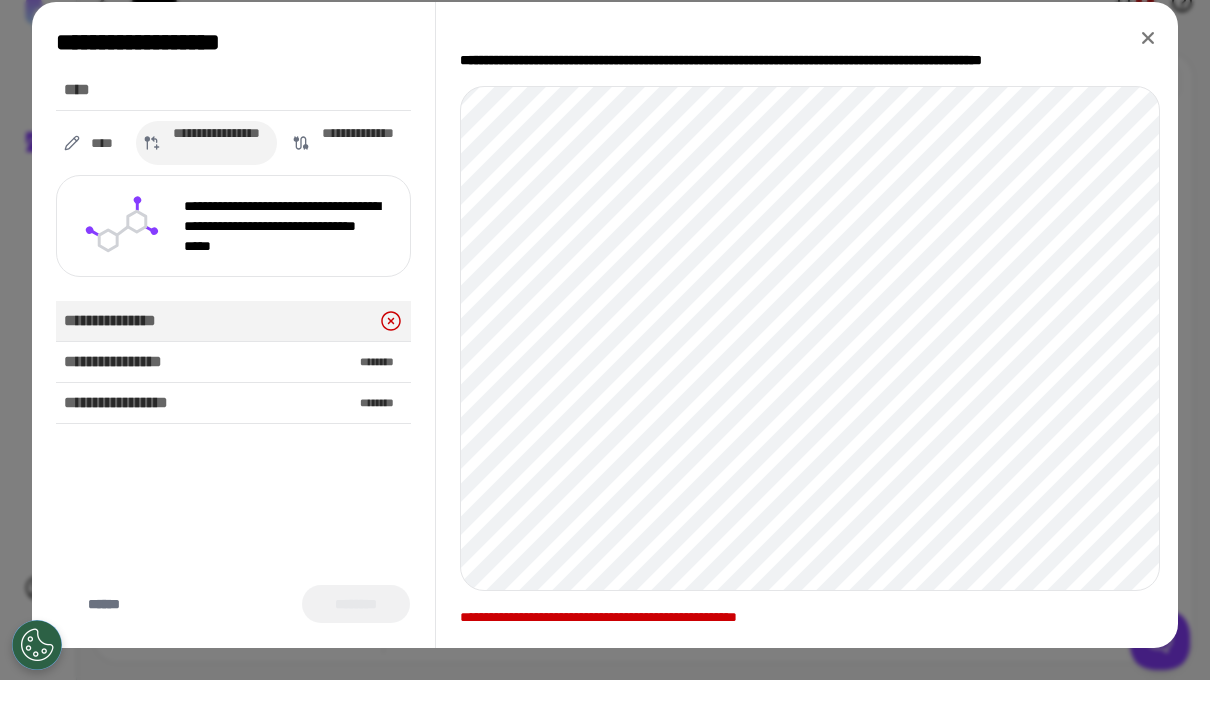 click 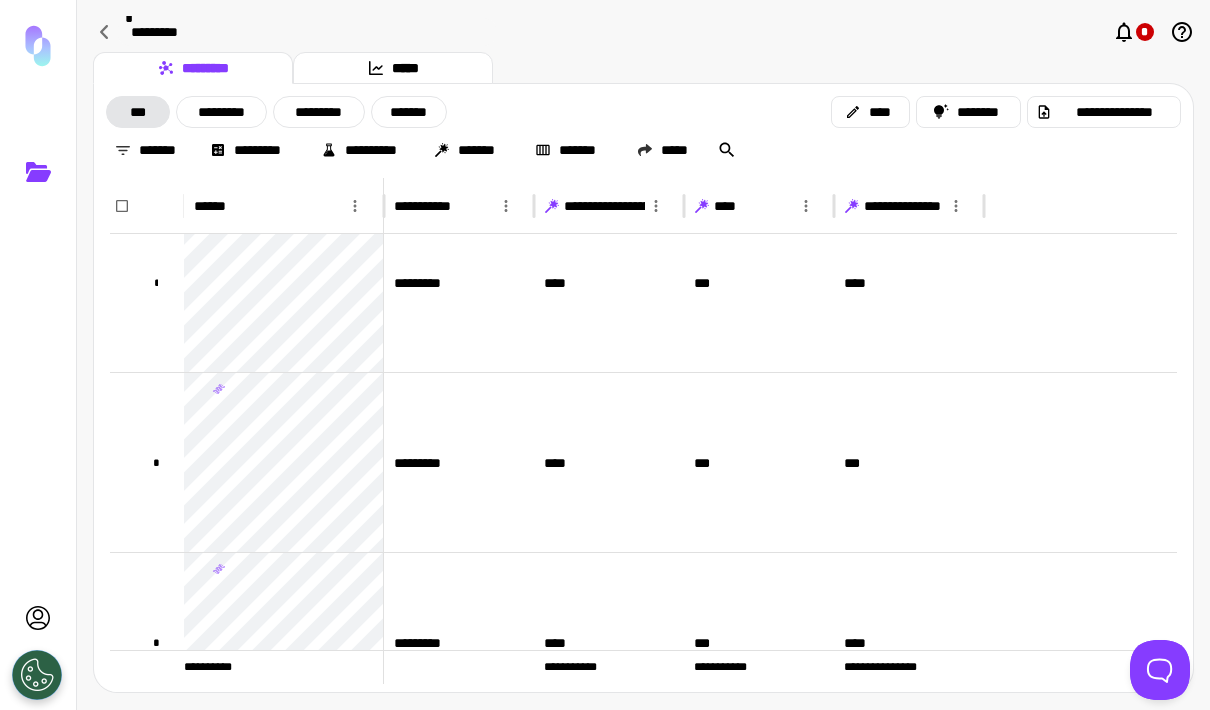 scroll, scrollTop: 17, scrollLeft: 0, axis: vertical 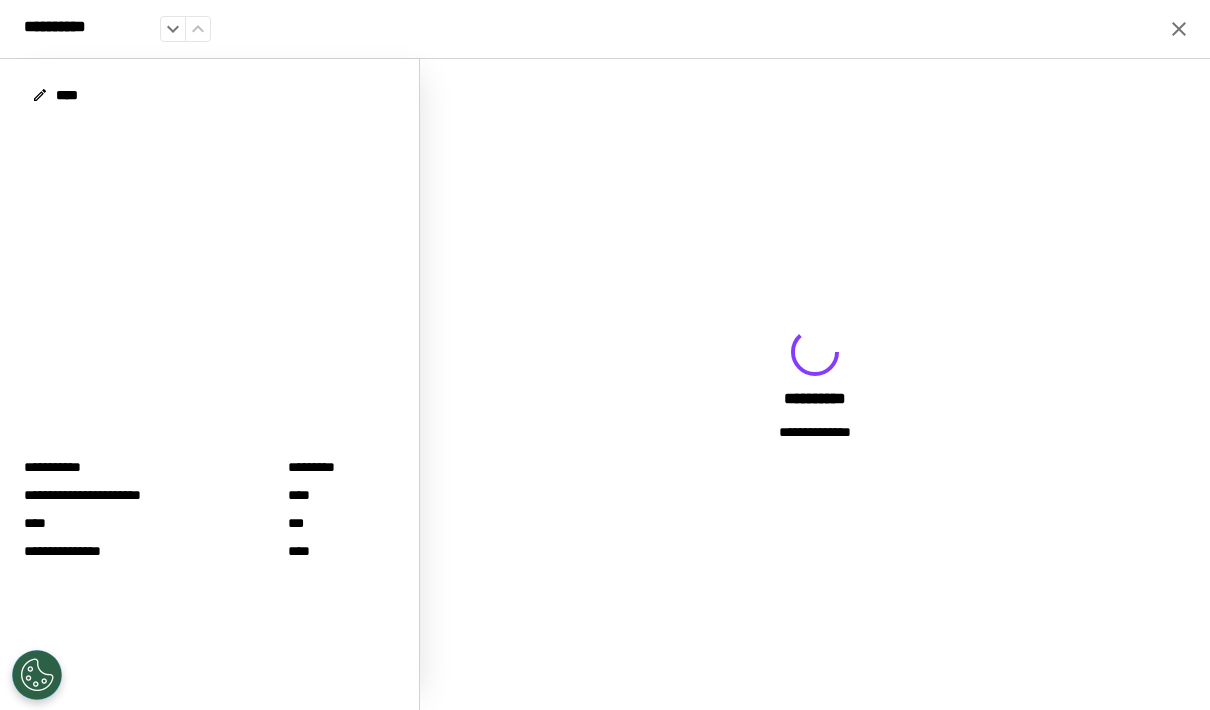 click at bounding box center (605, 355) 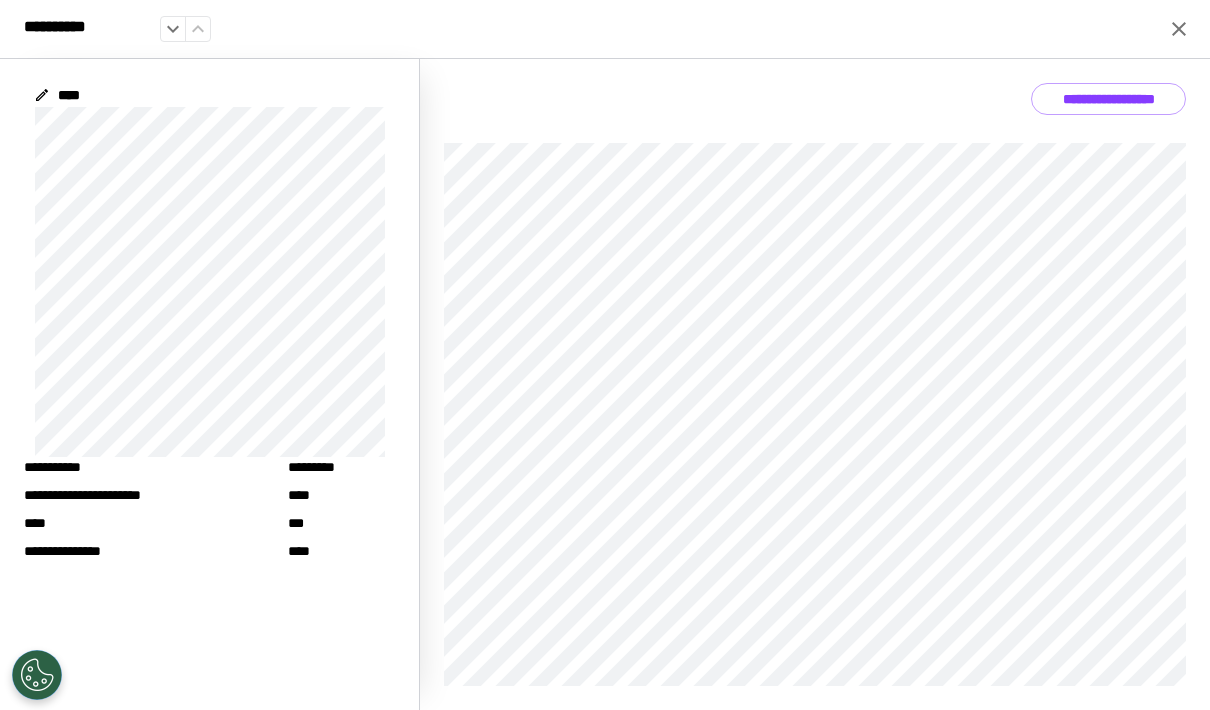 click on "**********" at bounding box center [605, 29] 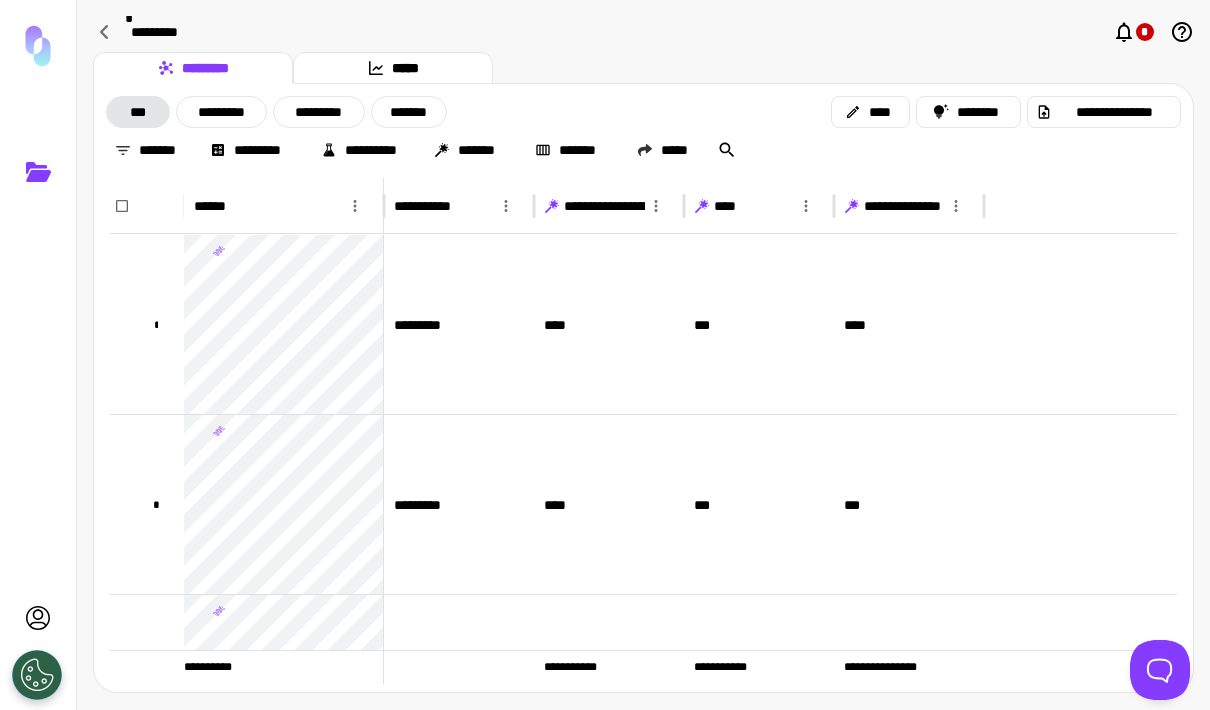 scroll, scrollTop: 123, scrollLeft: 0, axis: vertical 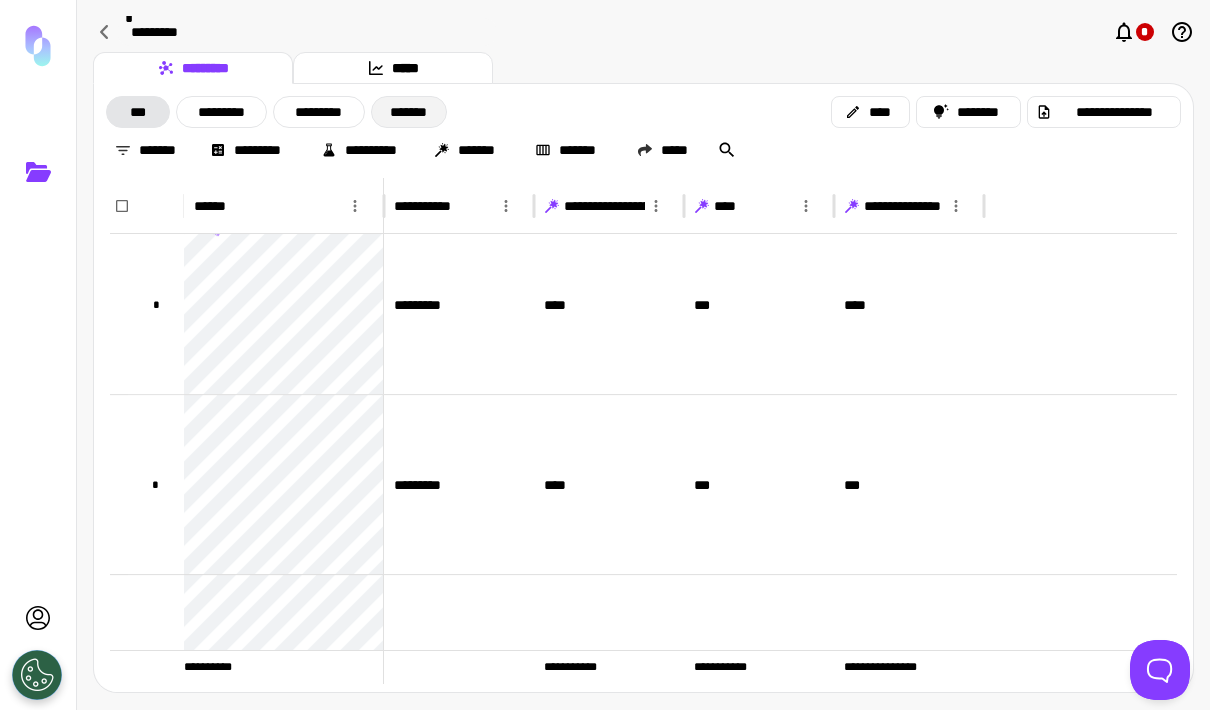 click on "*******" at bounding box center (409, 112) 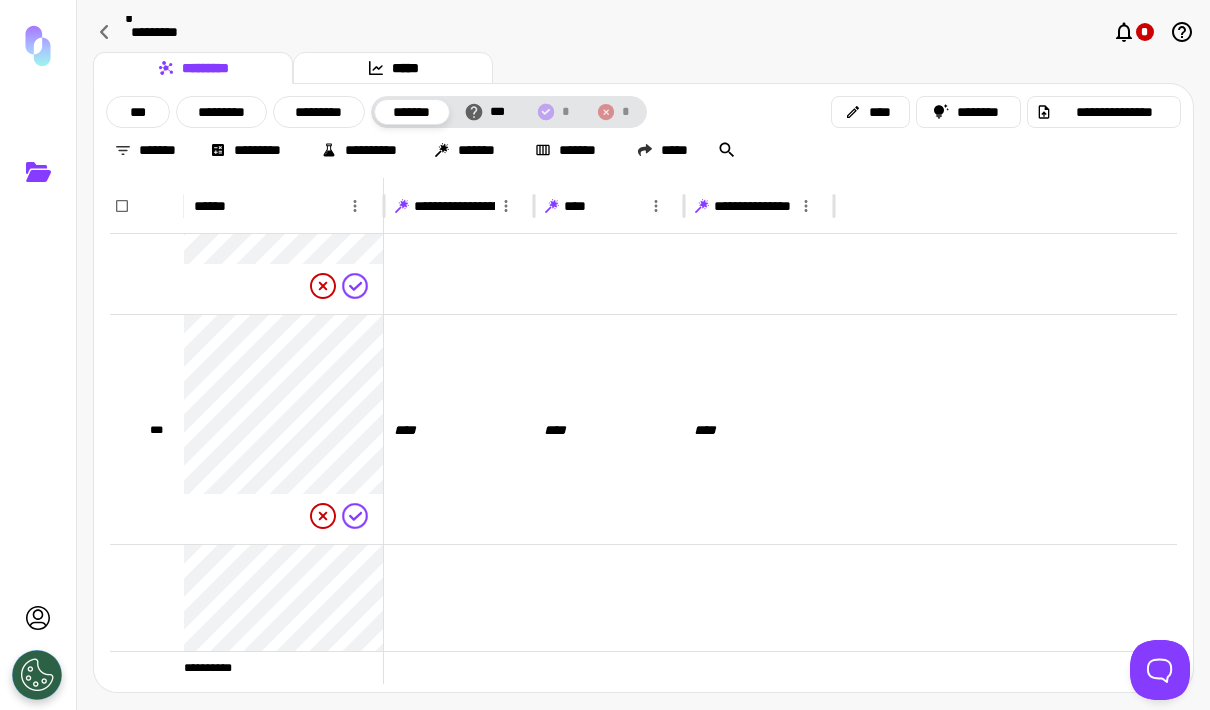 scroll, scrollTop: 477, scrollLeft: 0, axis: vertical 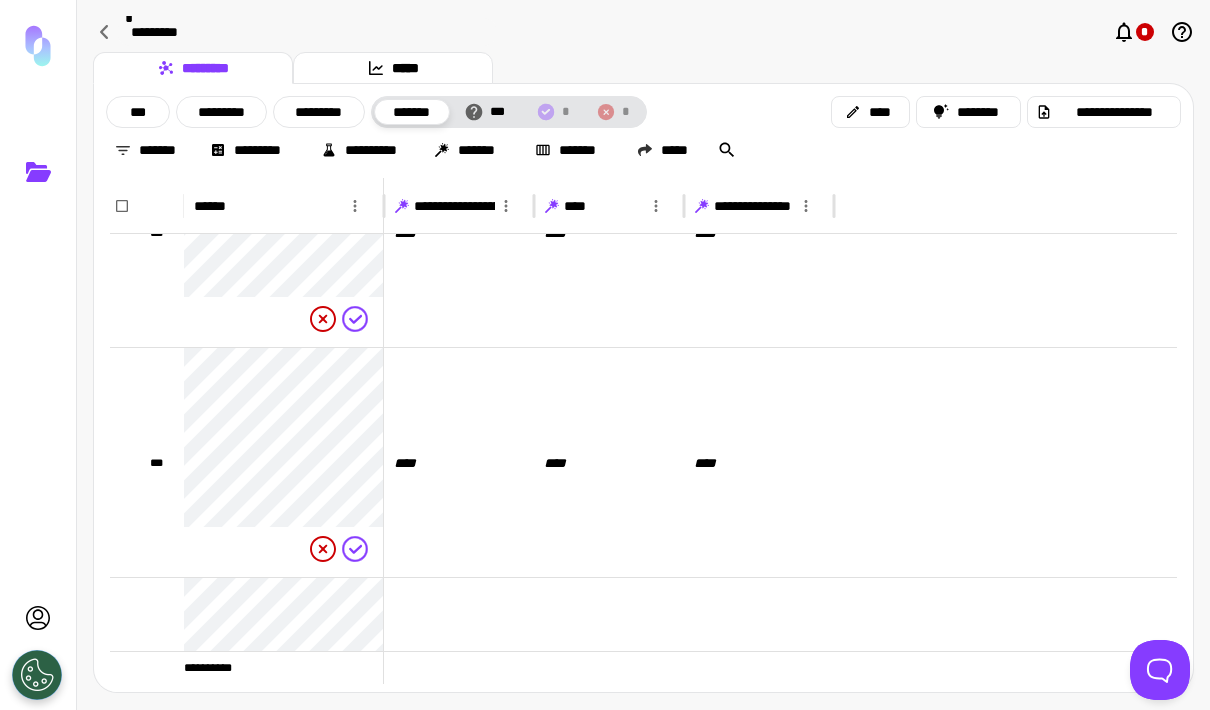 click 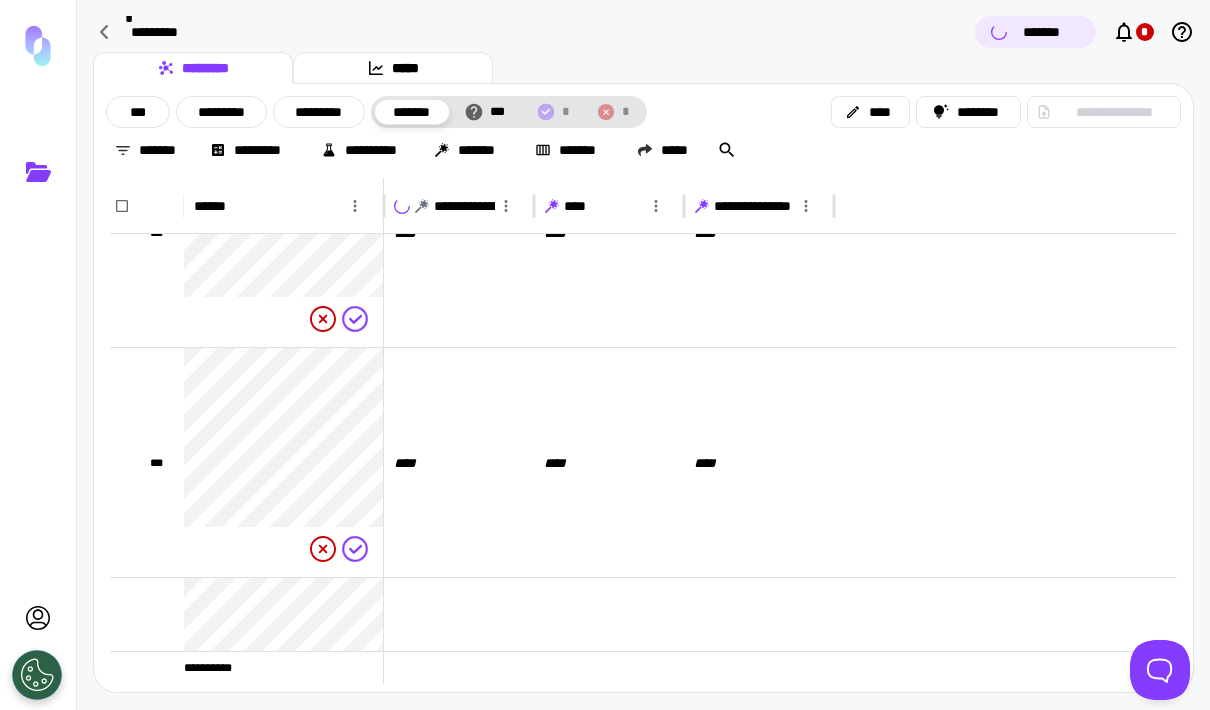 click 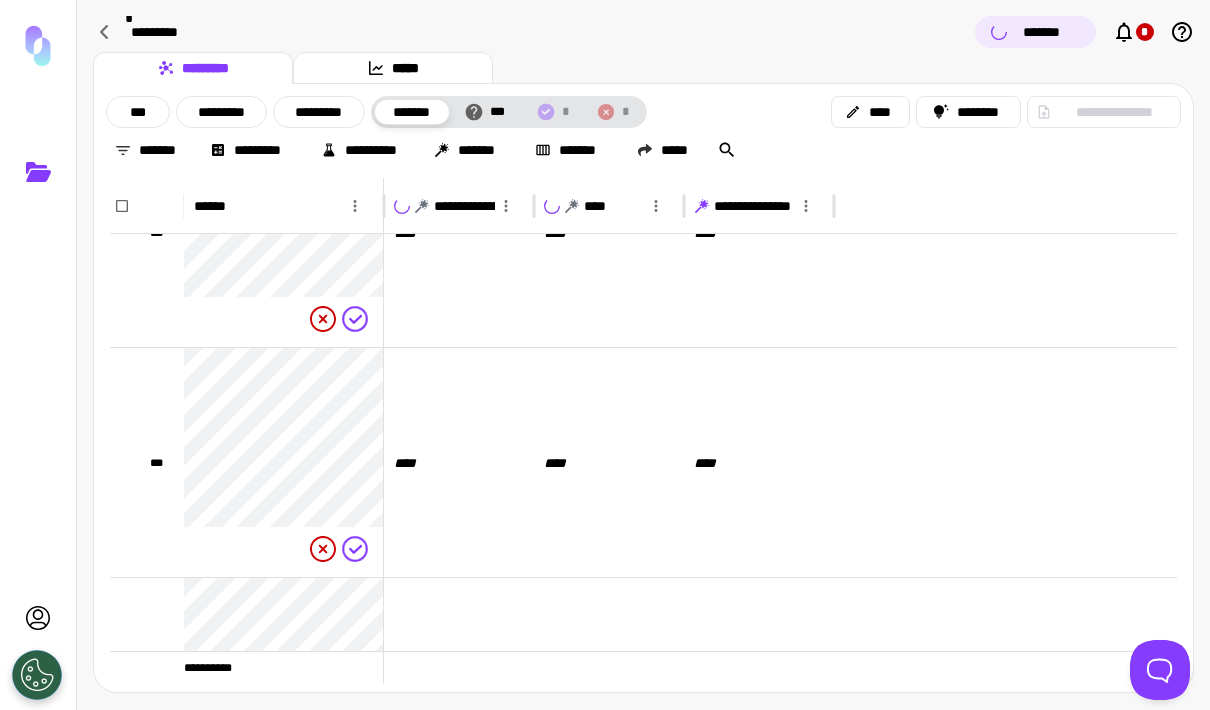 click on "**********" at bounding box center [770, 206] 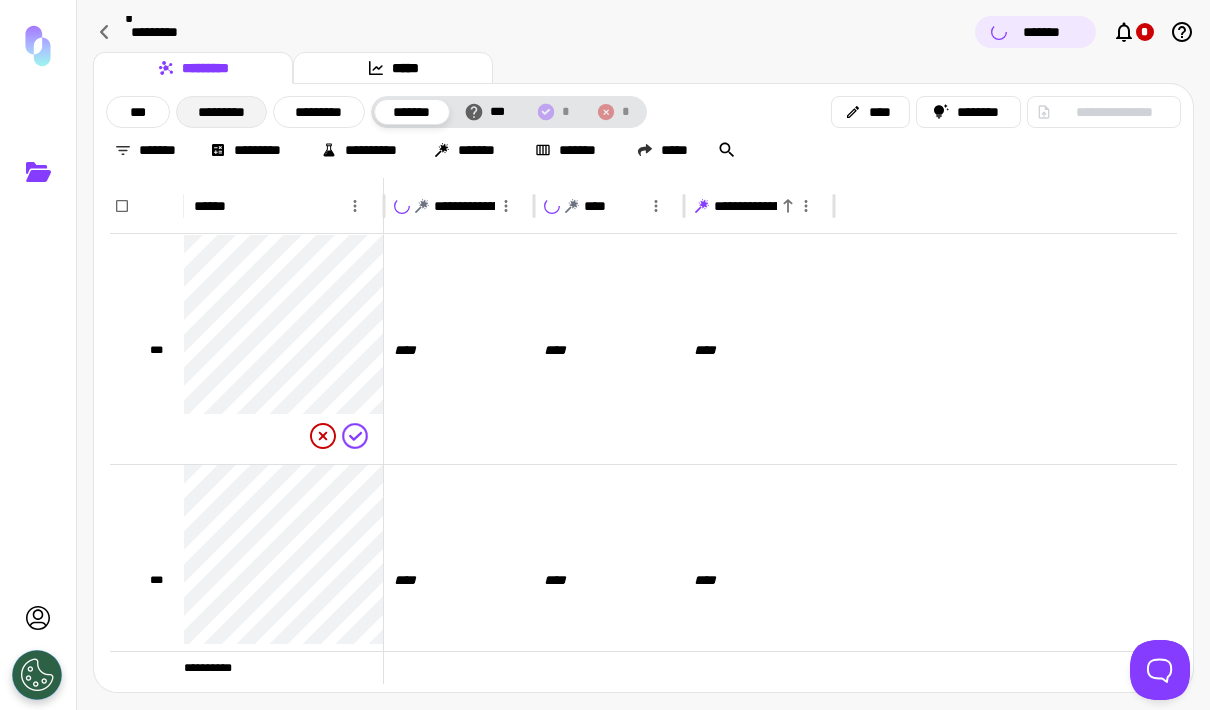 click on "*********" at bounding box center [221, 112] 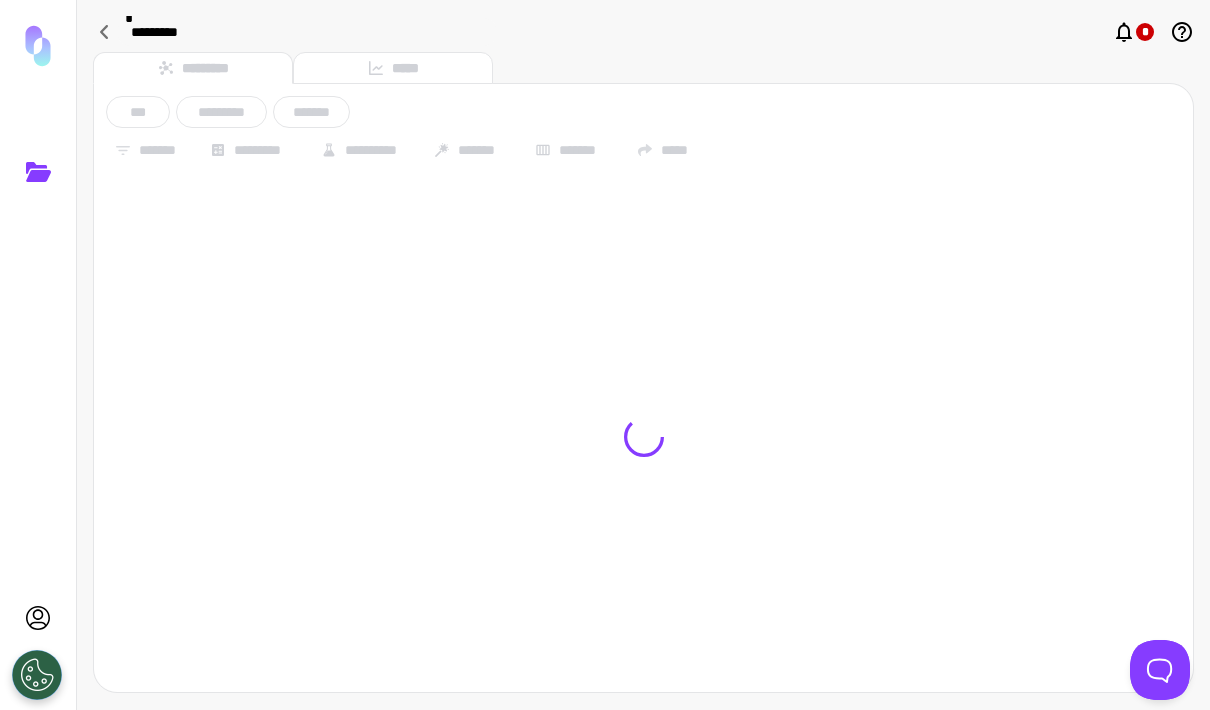 scroll, scrollTop: 0, scrollLeft: 0, axis: both 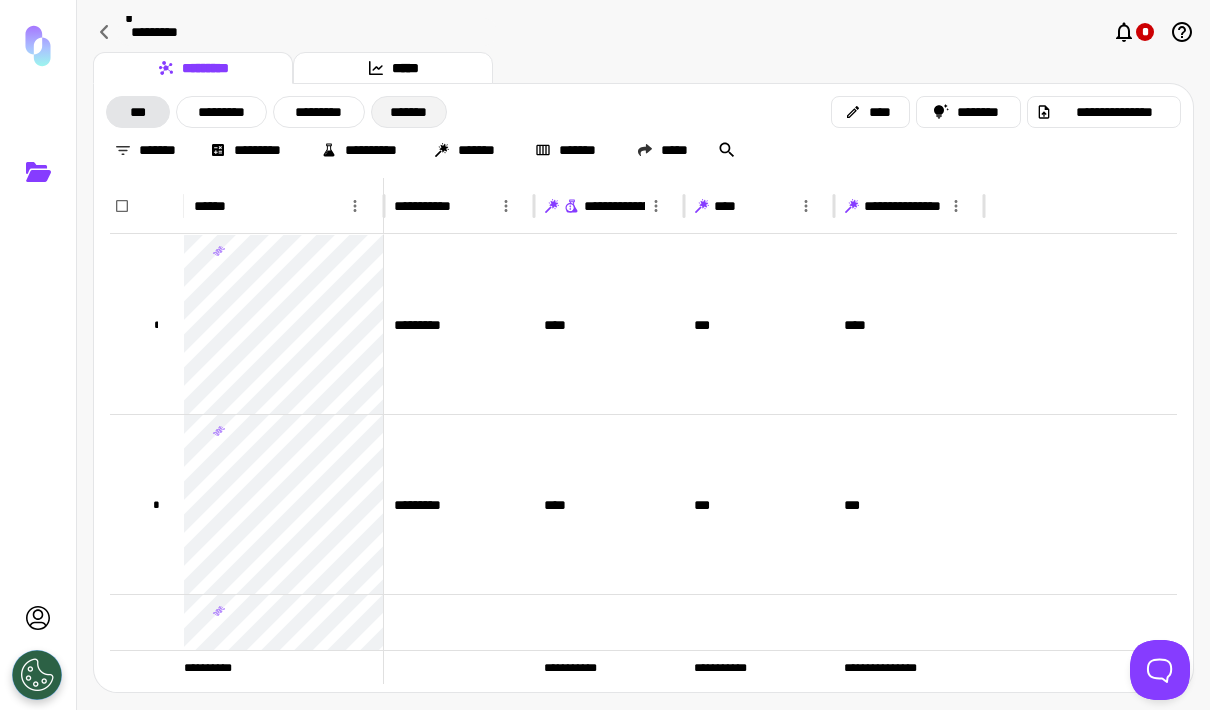 click on "*******" at bounding box center (409, 112) 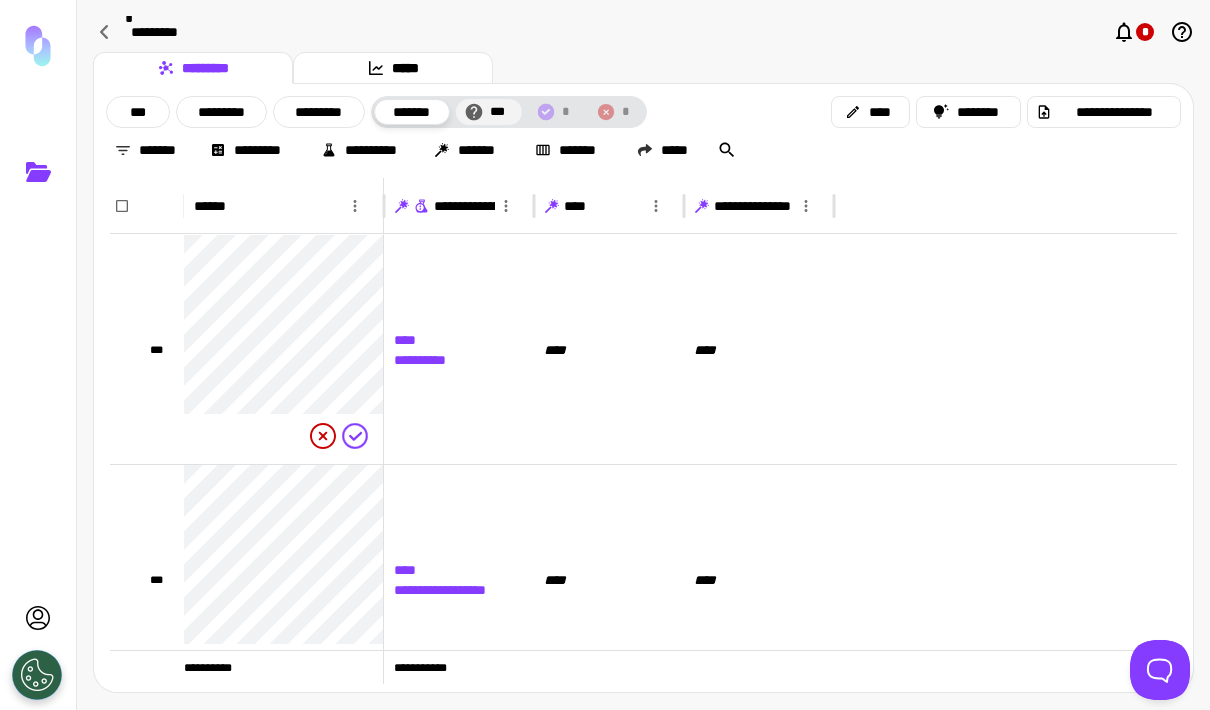 click on "***" at bounding box center (500, 112) 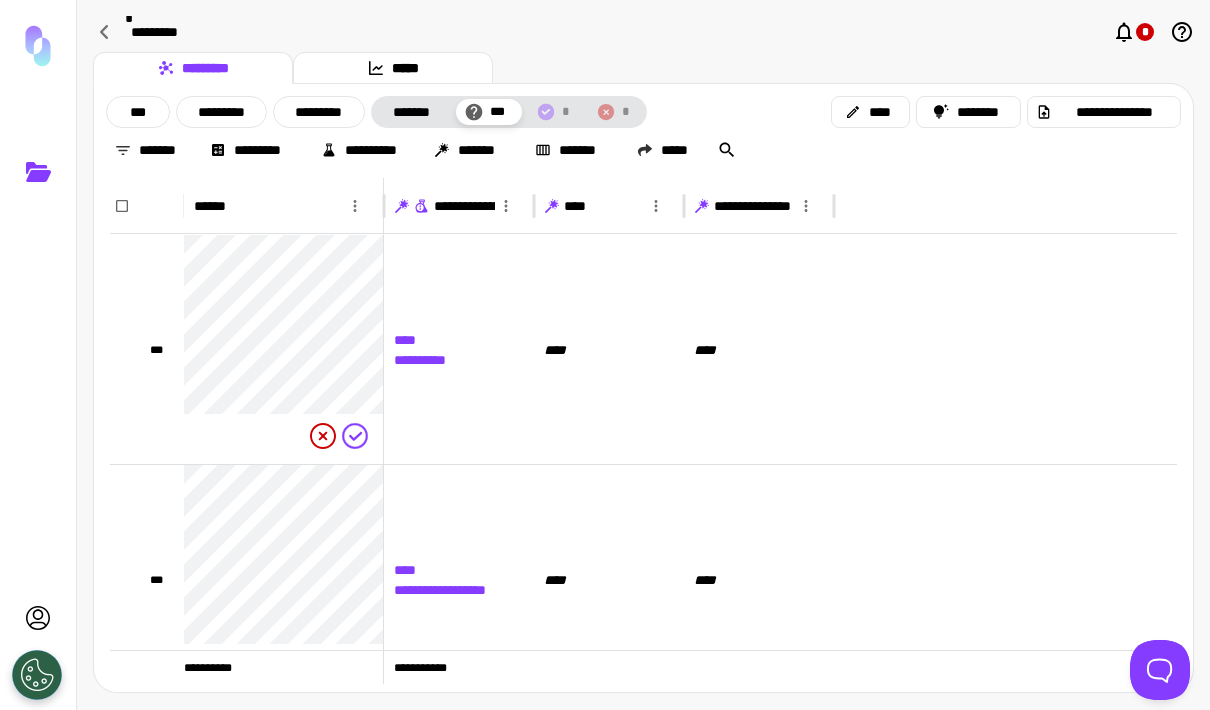 click on "***" at bounding box center (500, 112) 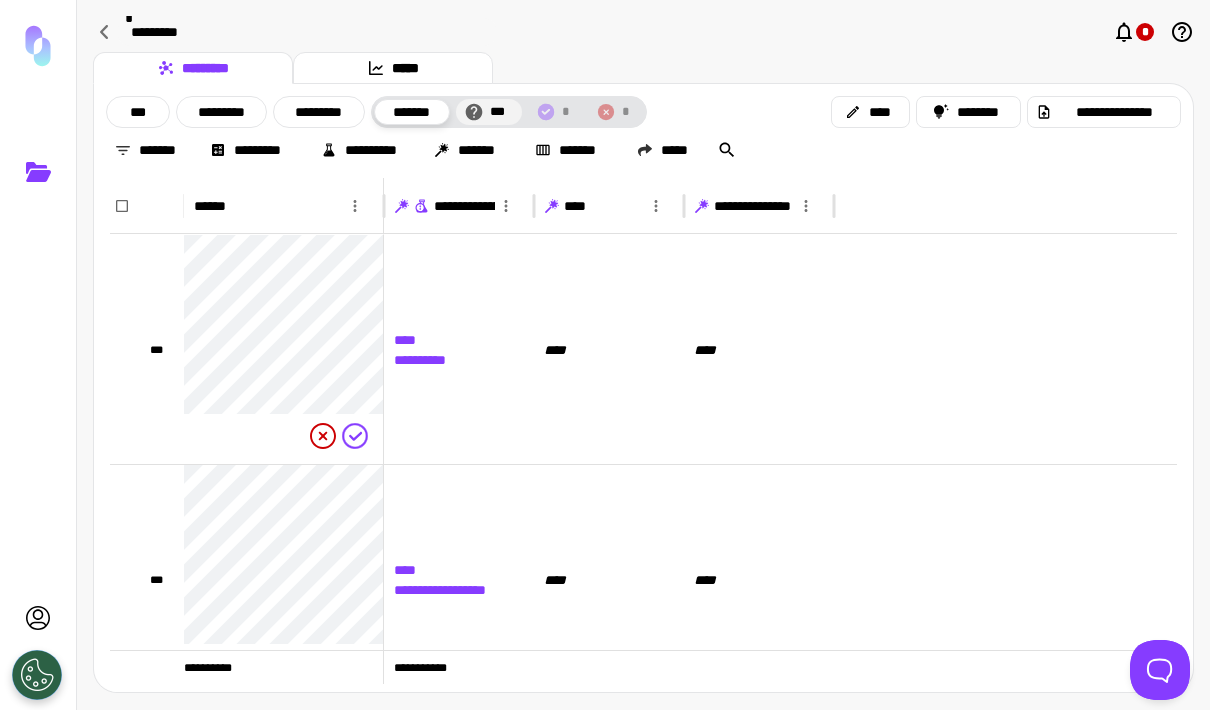 scroll, scrollTop: 99, scrollLeft: 0, axis: vertical 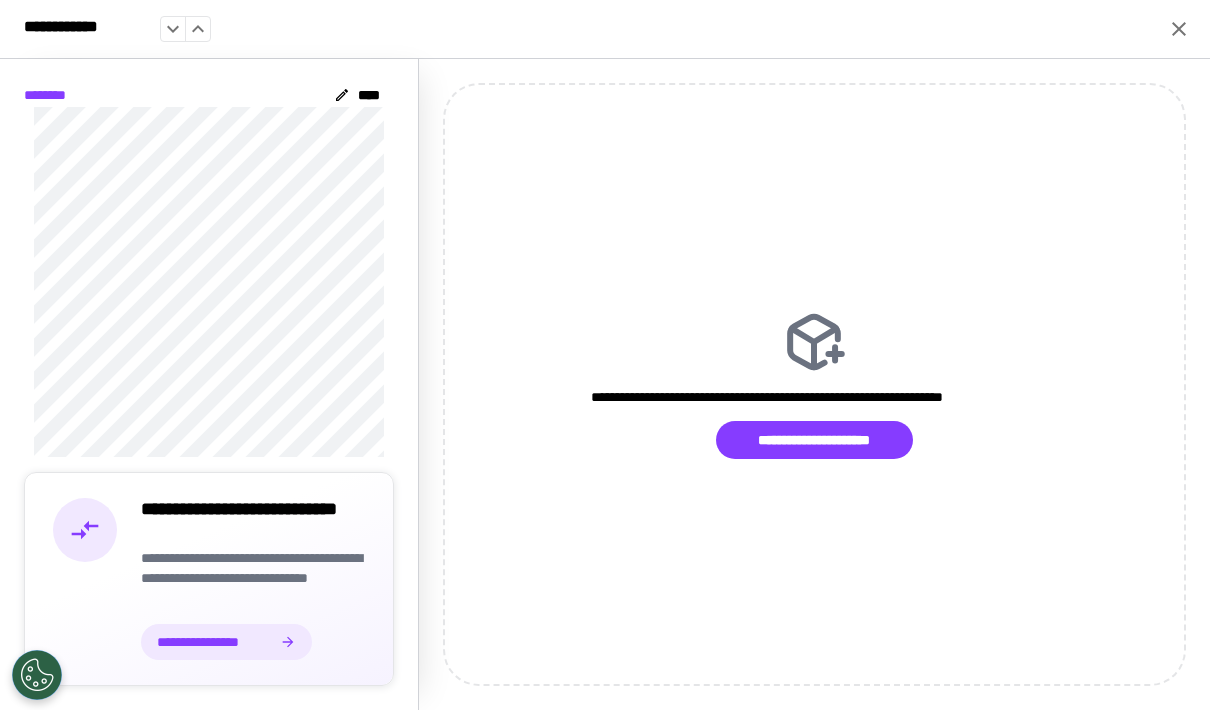 click on "**********" at bounding box center [215, 642] 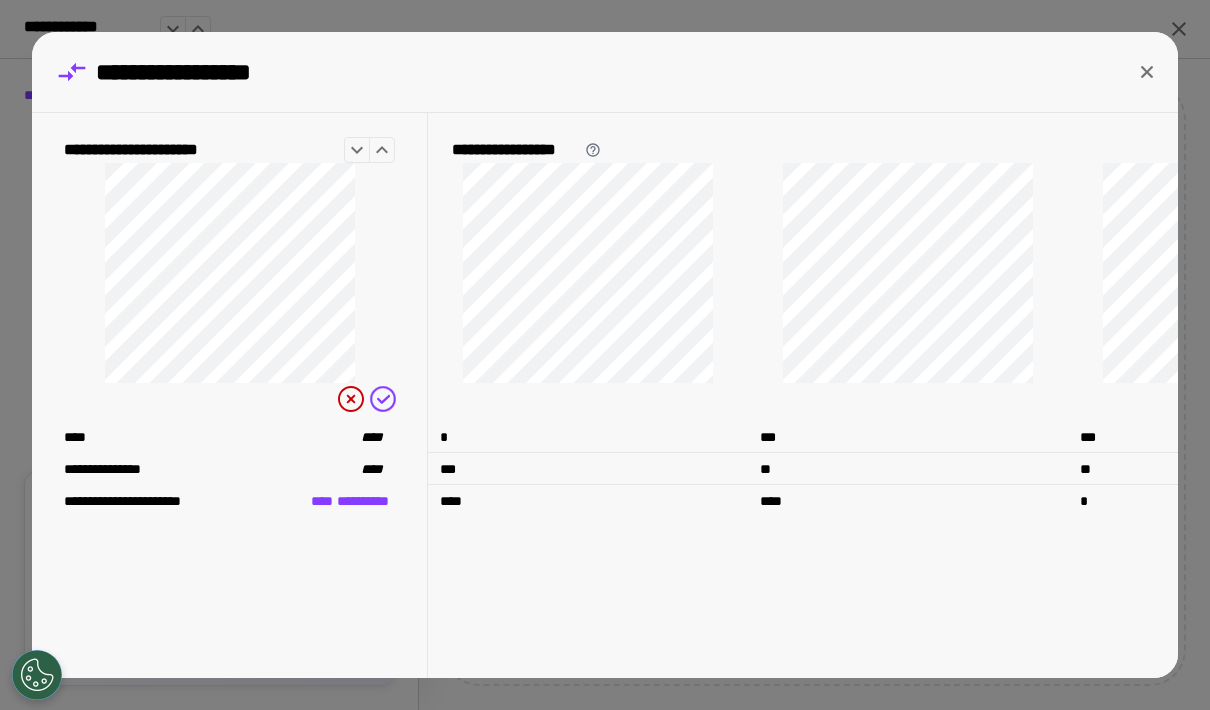 scroll, scrollTop: 0, scrollLeft: 0, axis: both 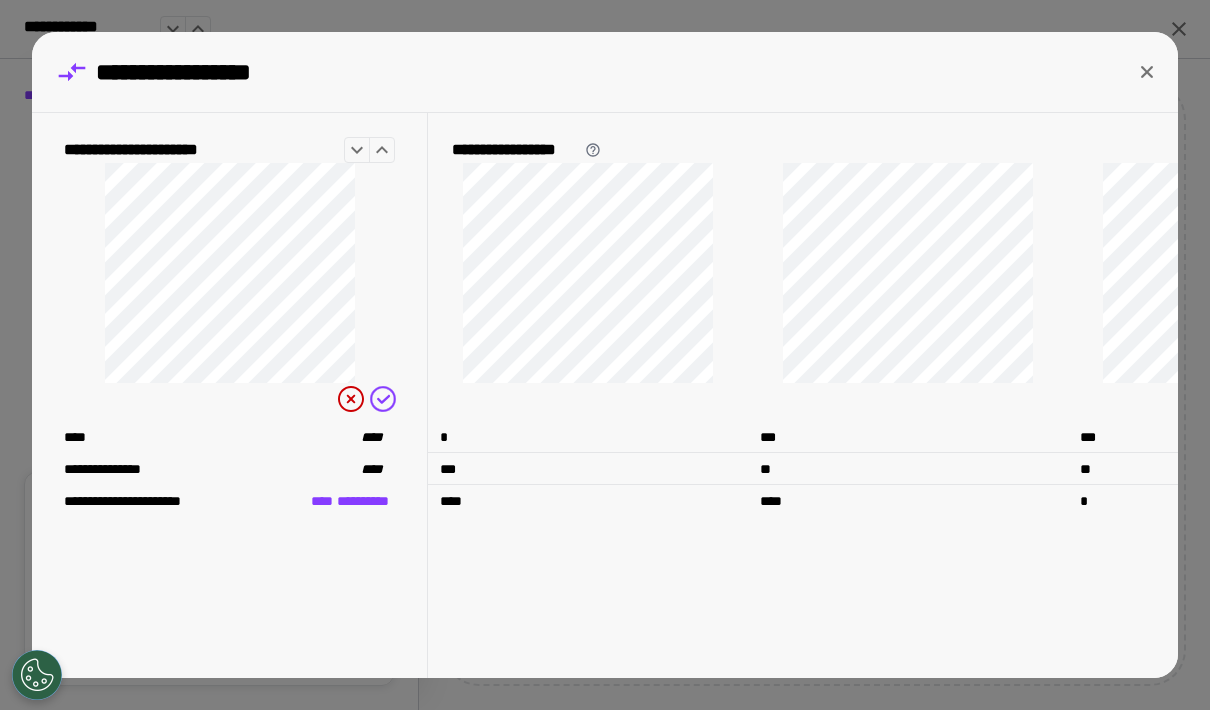 click 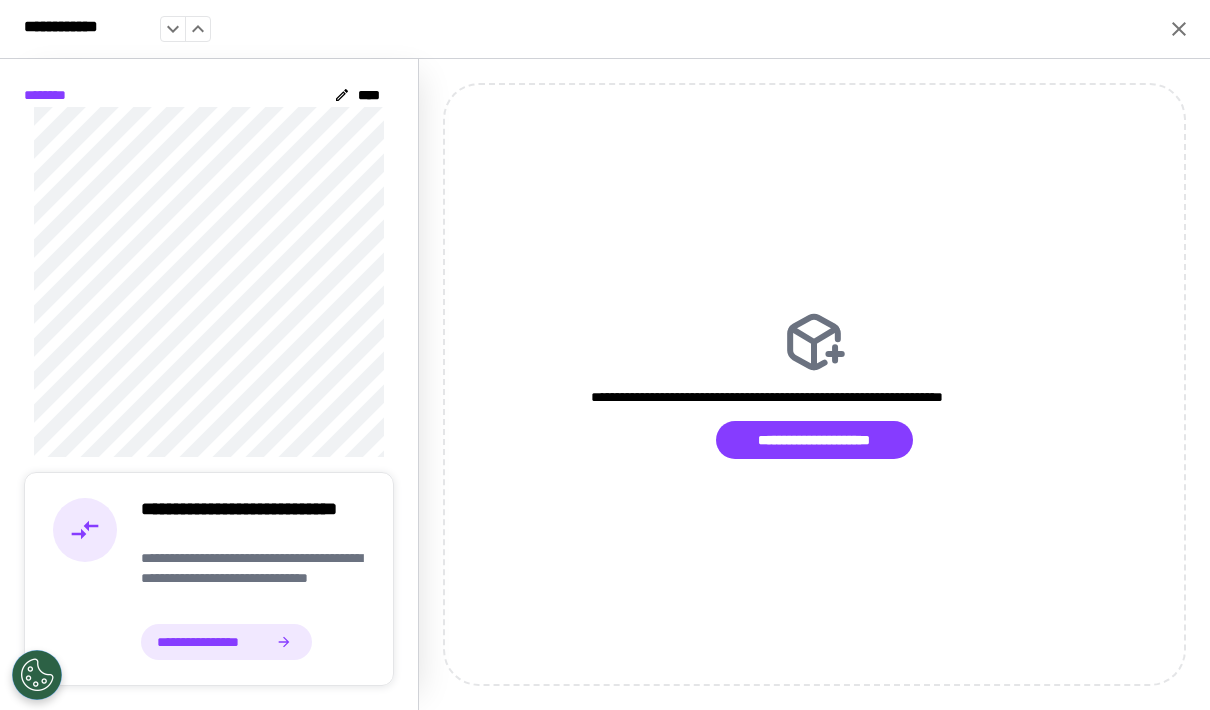 click 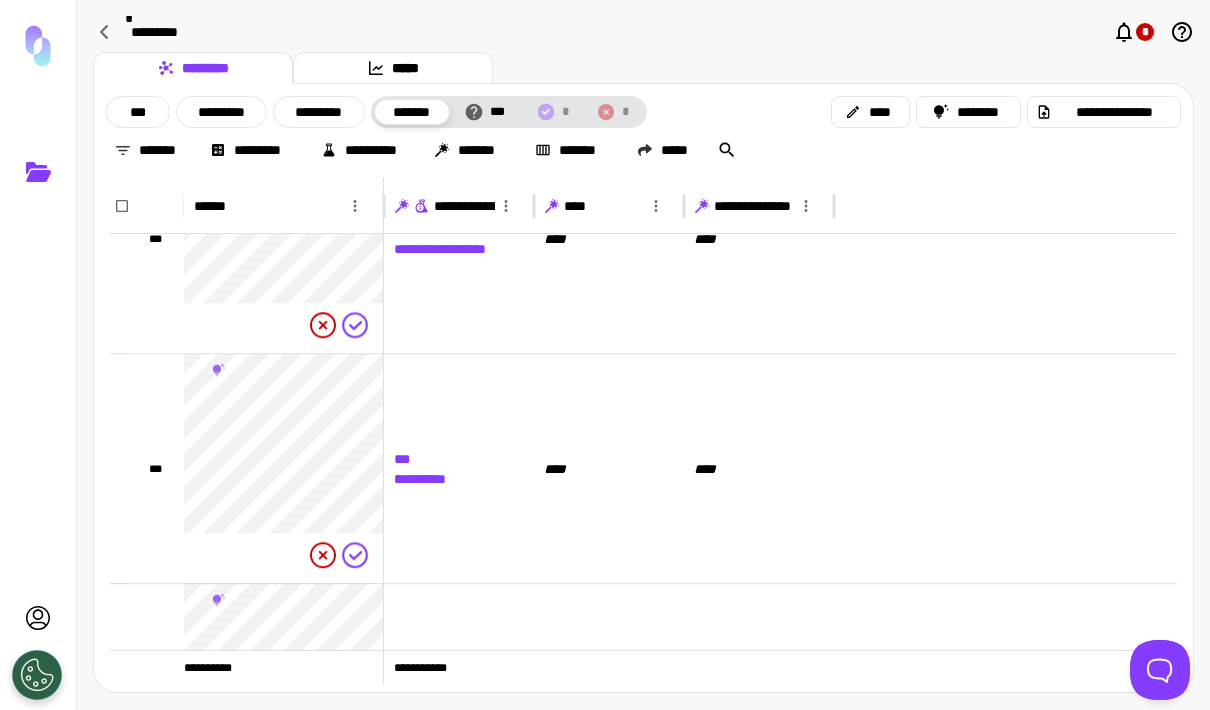 click 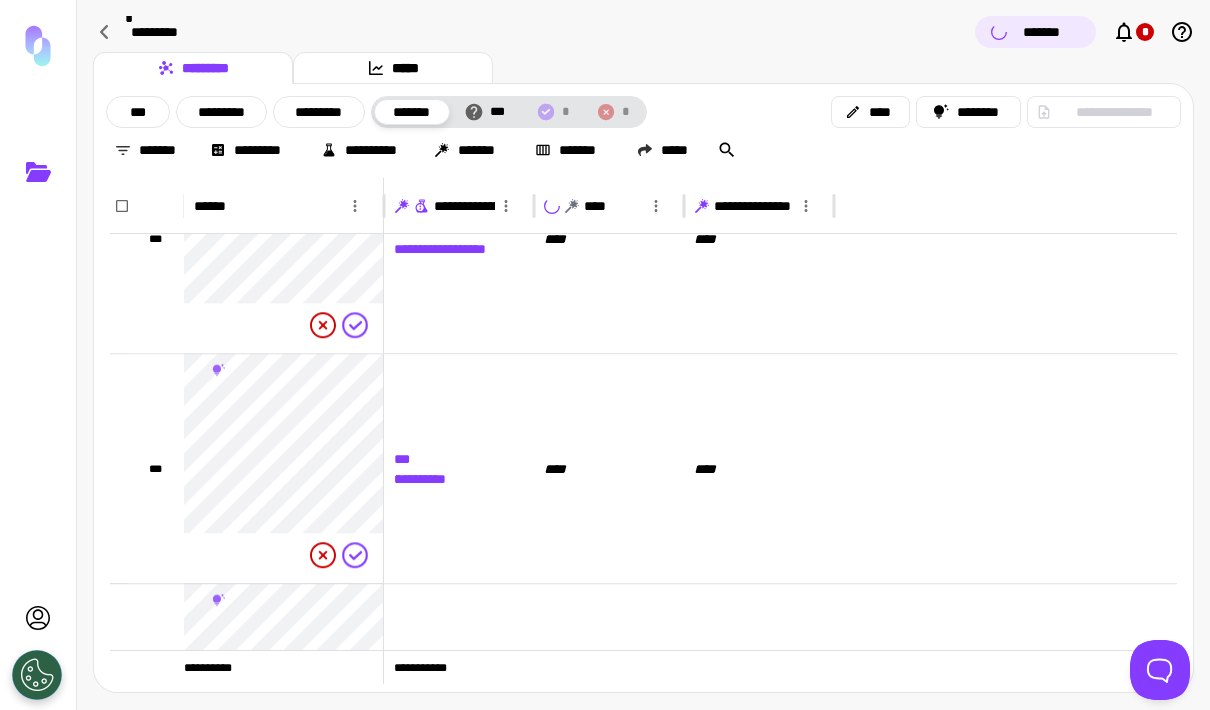 click 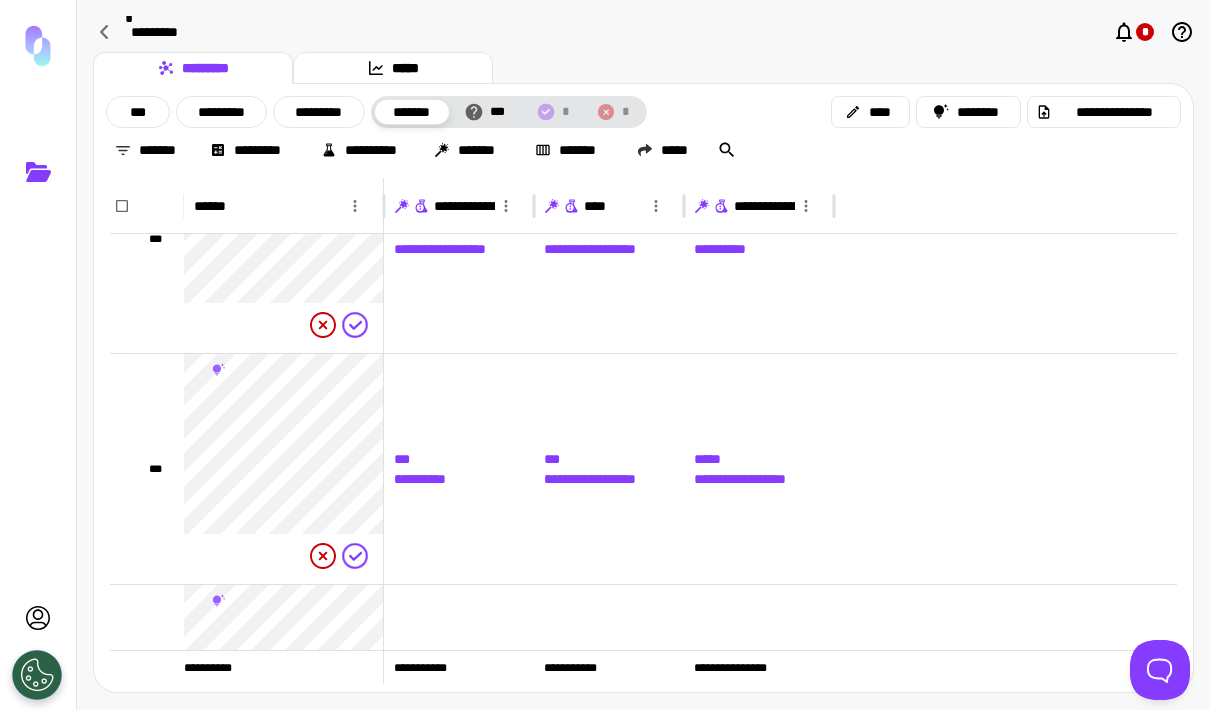 scroll, scrollTop: 13172, scrollLeft: 0, axis: vertical 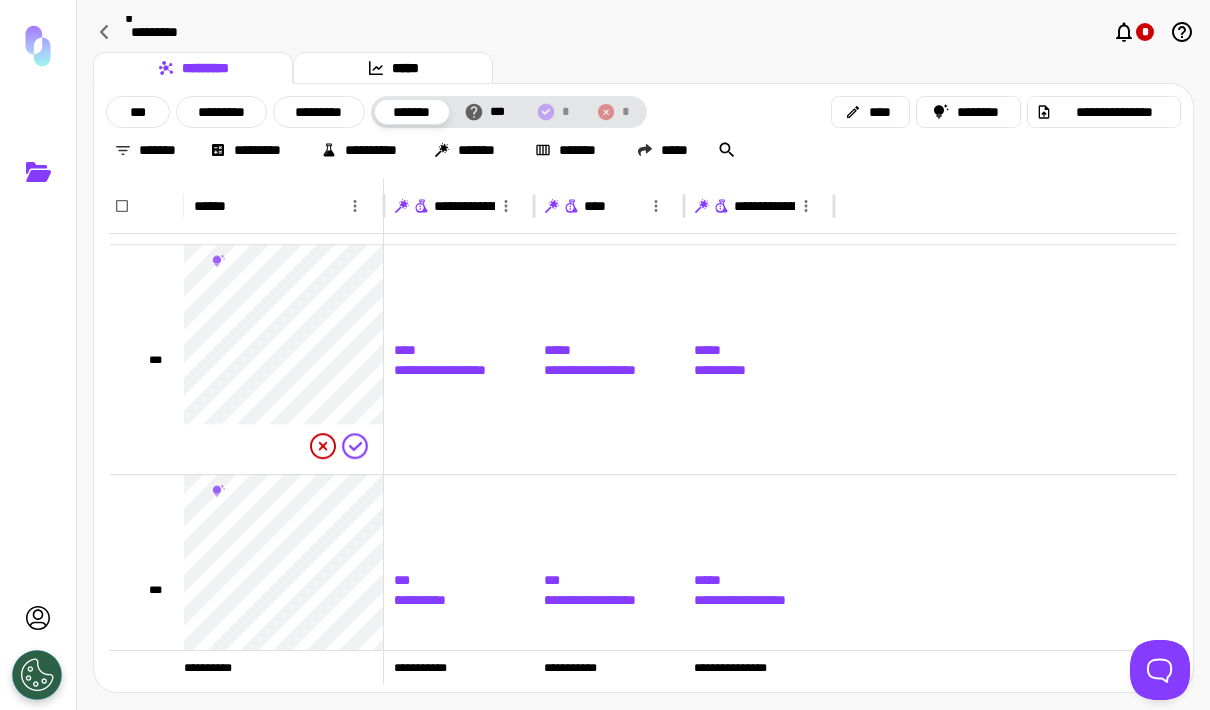 click 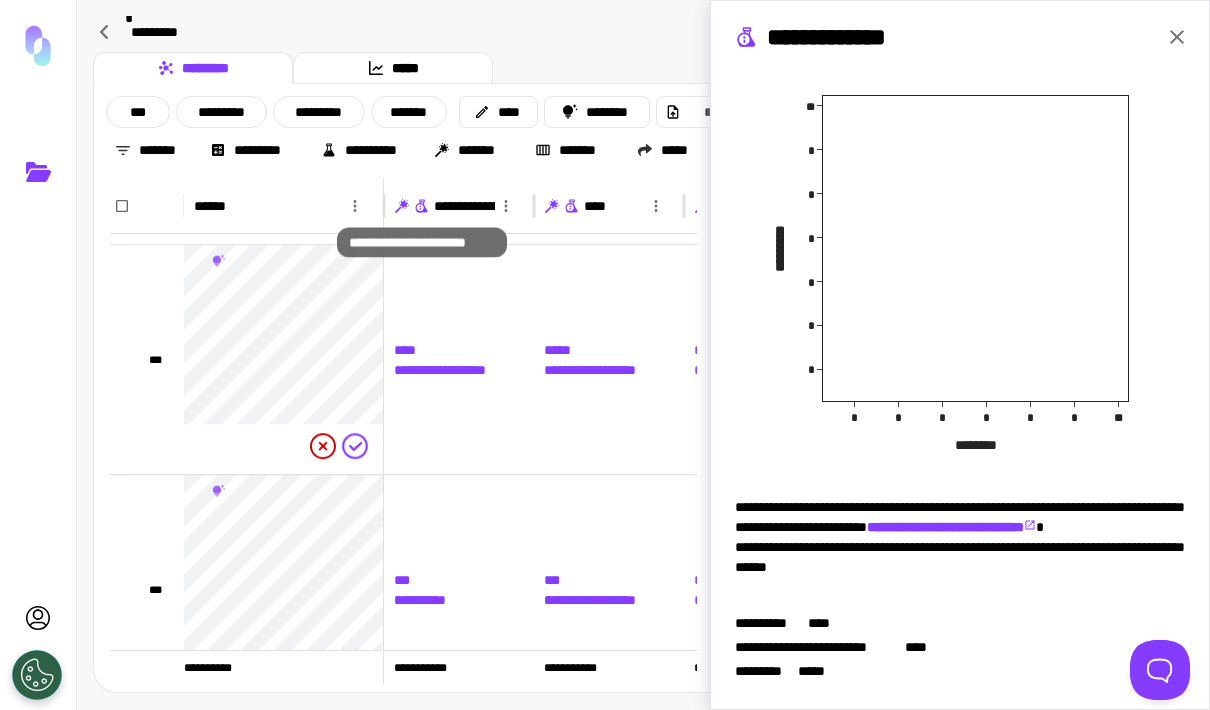 scroll, scrollTop: 369, scrollLeft: 0, axis: vertical 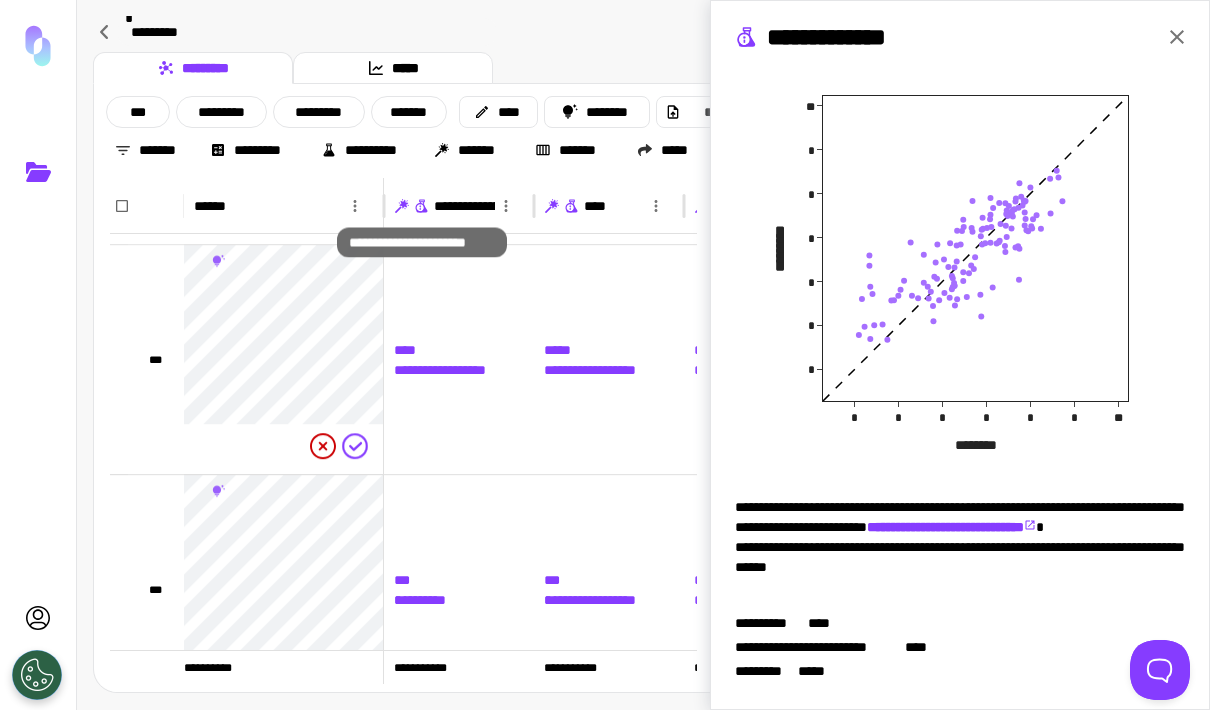 click 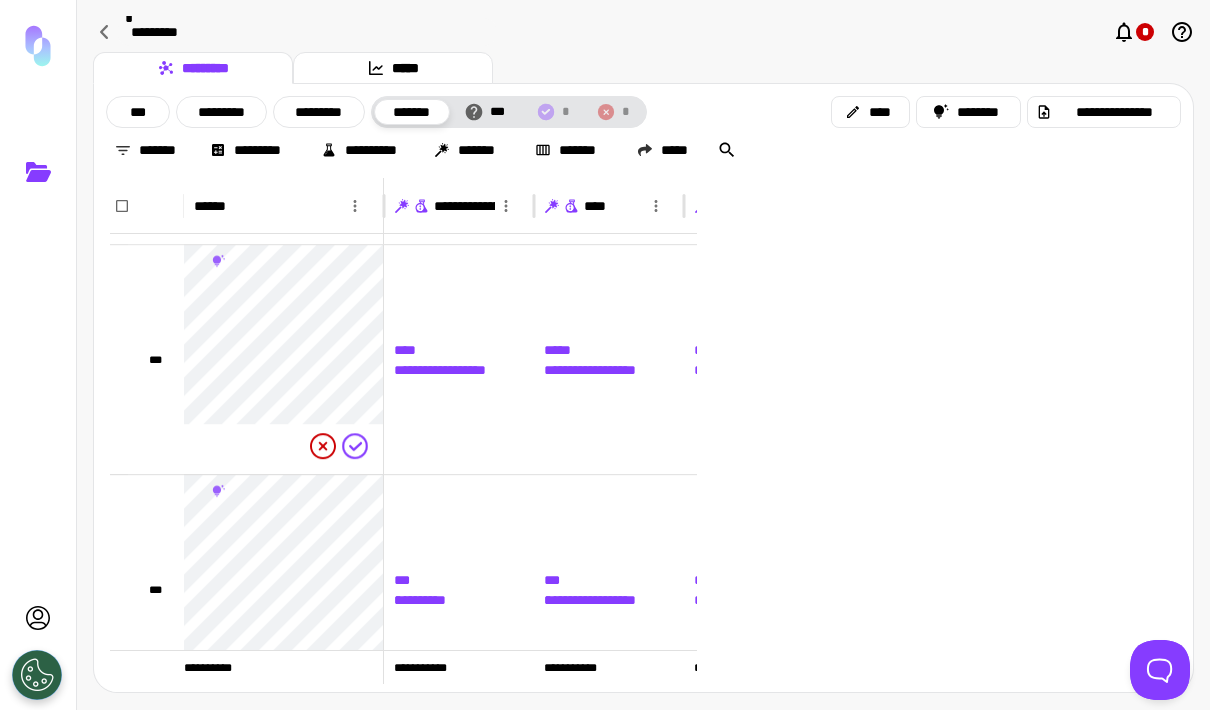 scroll, scrollTop: 0, scrollLeft: 0, axis: both 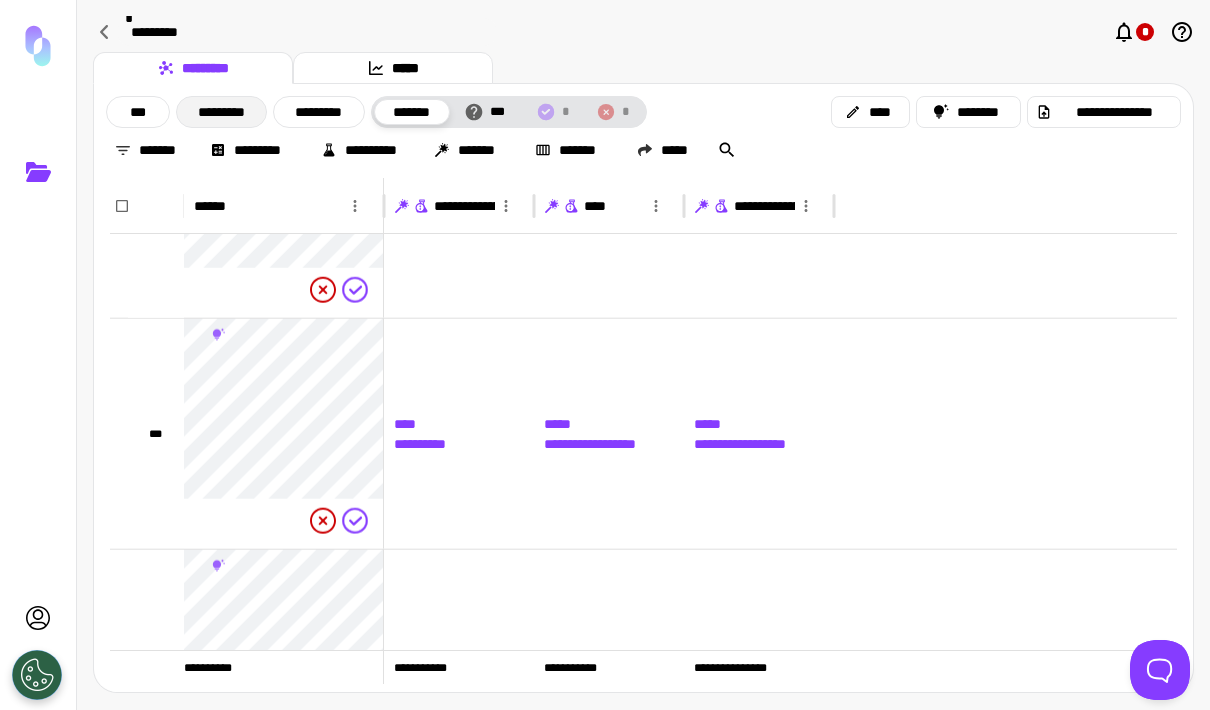 click on "*********" at bounding box center [221, 112] 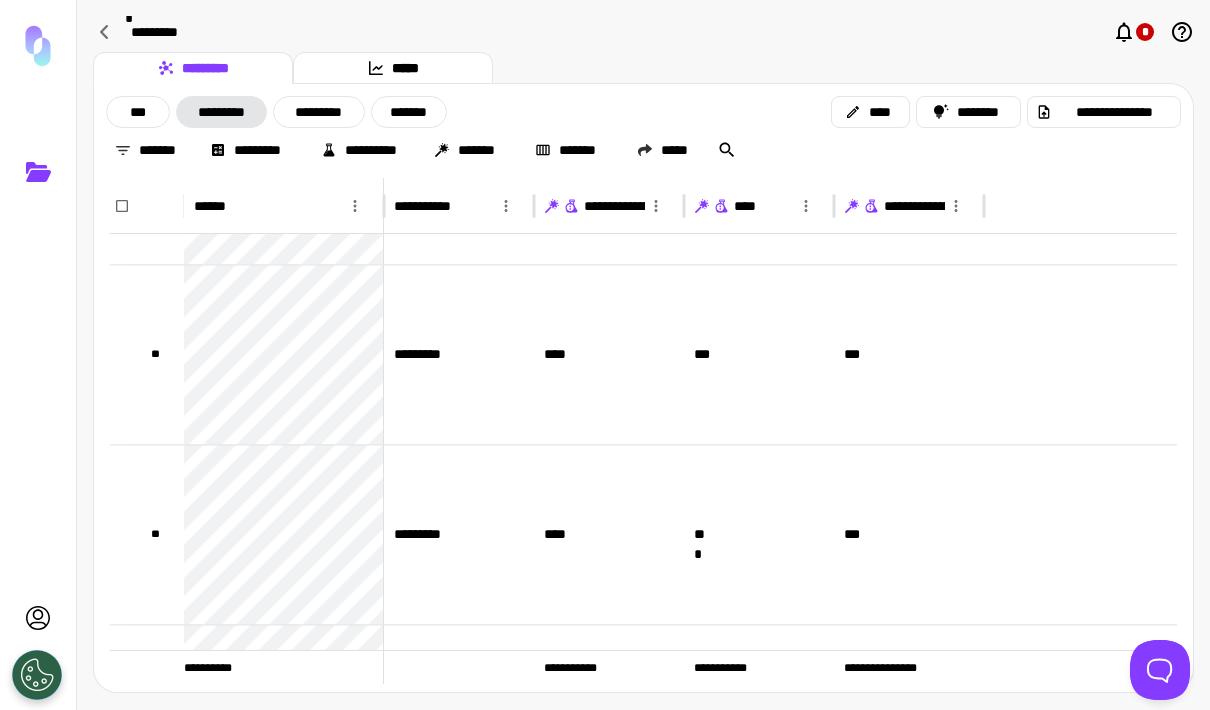scroll, scrollTop: 12568, scrollLeft: 0, axis: vertical 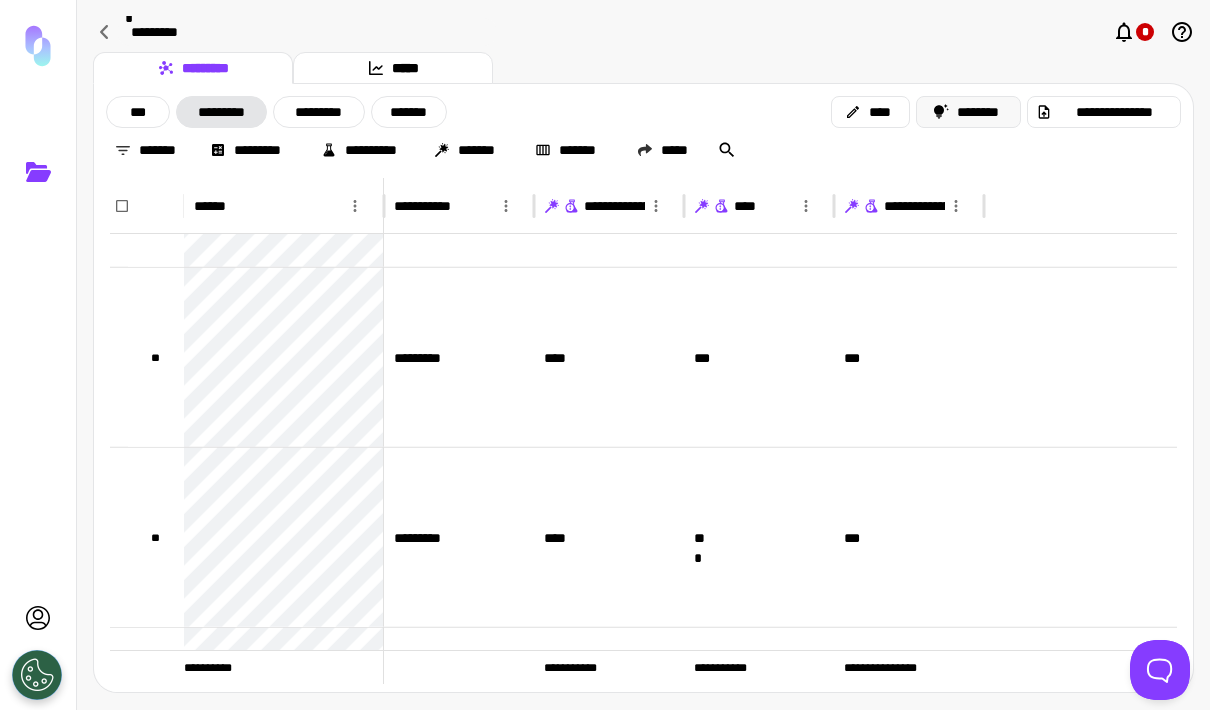 click on "********" at bounding box center (969, 112) 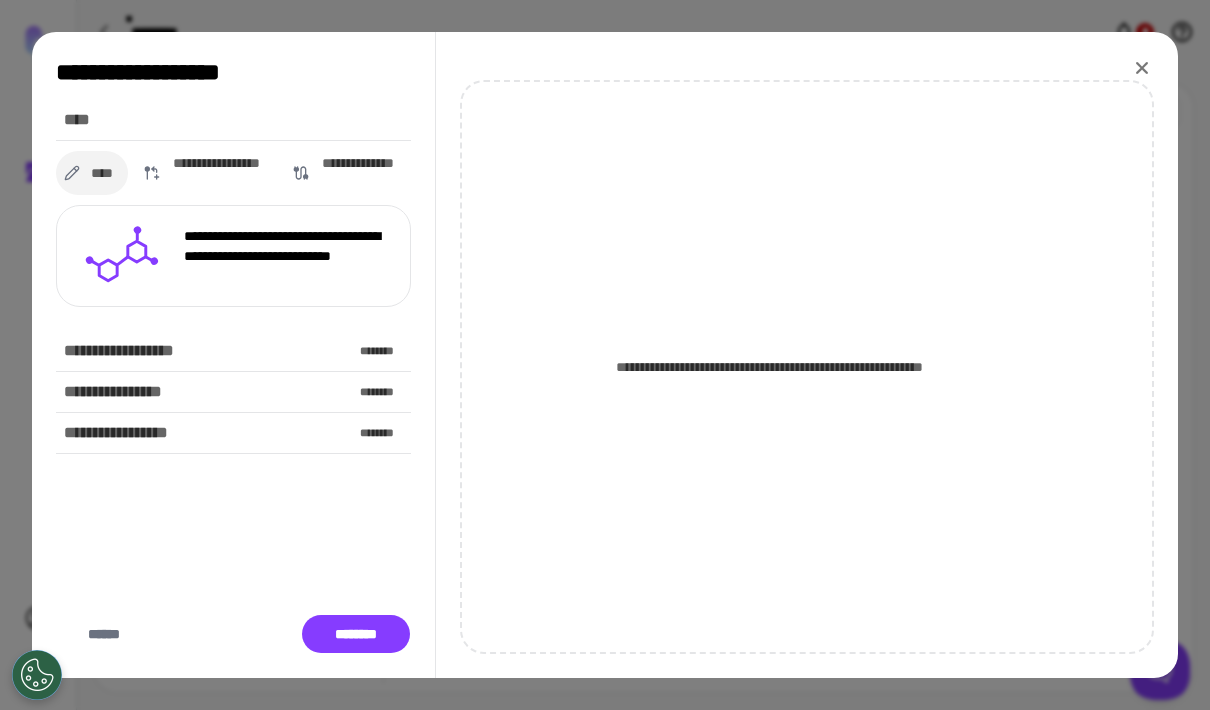 click on "**********" at bounding box center [807, 355] 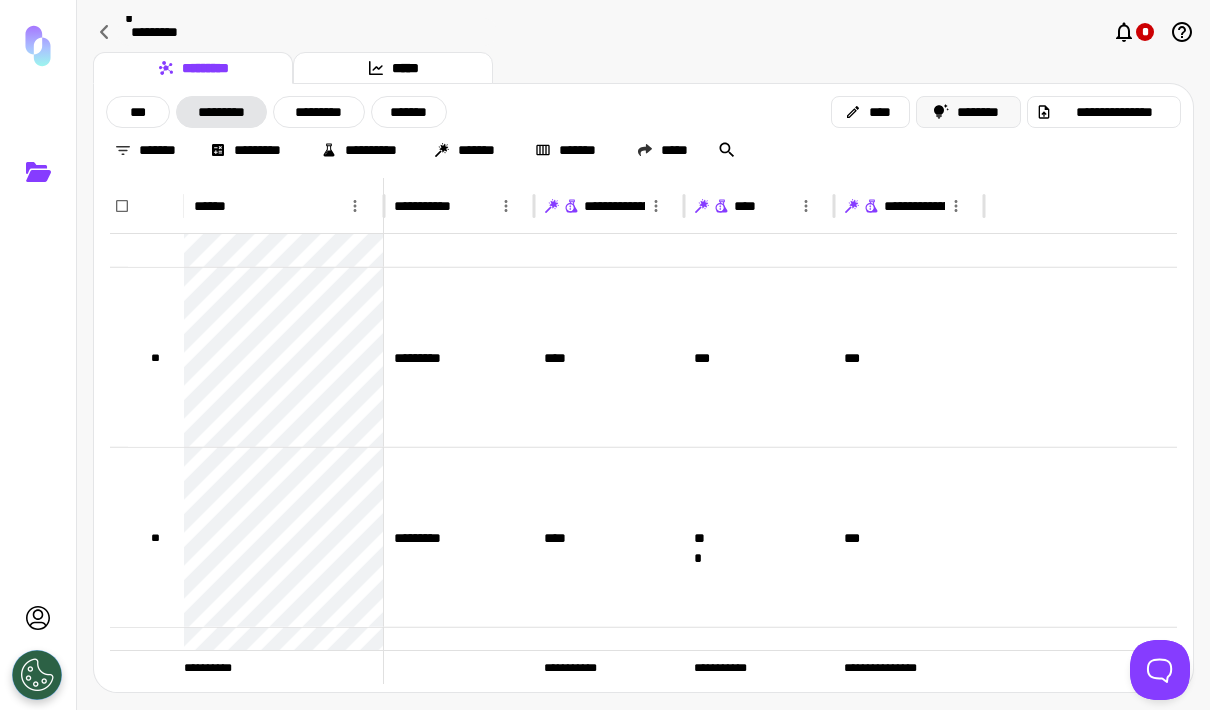 click on "********" at bounding box center (969, 112) 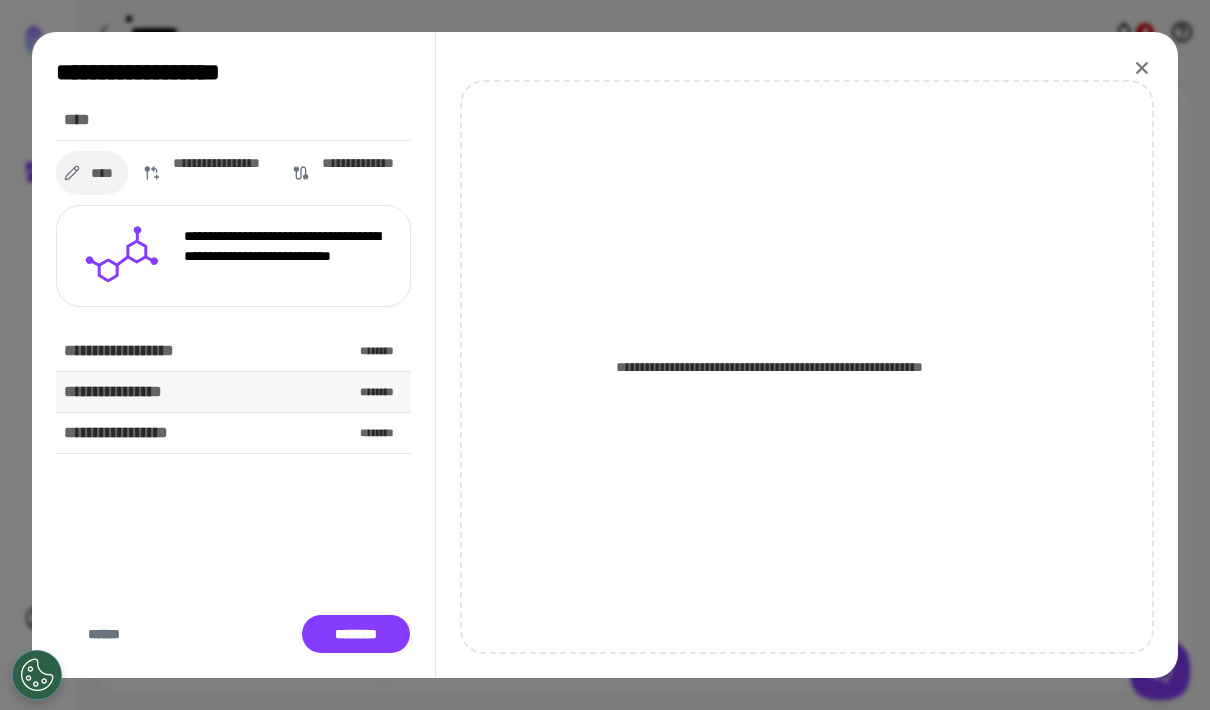 click on "**********" at bounding box center (233, 392) 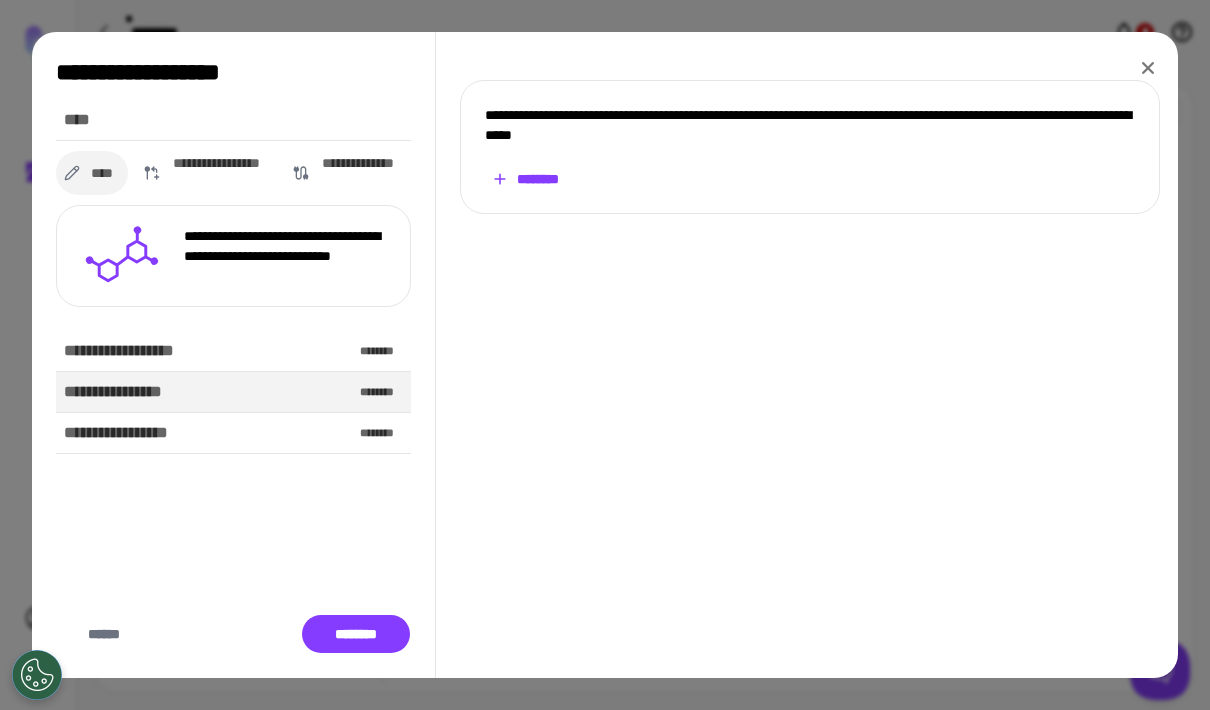click on "********" at bounding box center [525, 179] 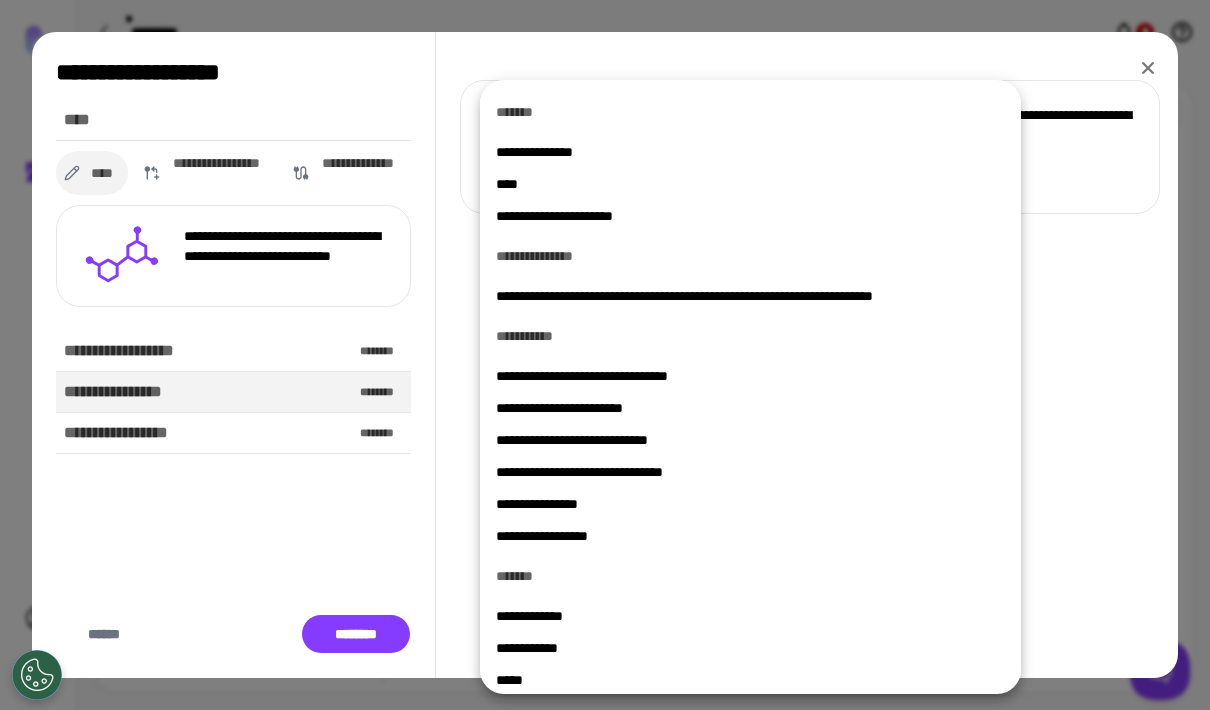 click on "**********" at bounding box center (750, 216) 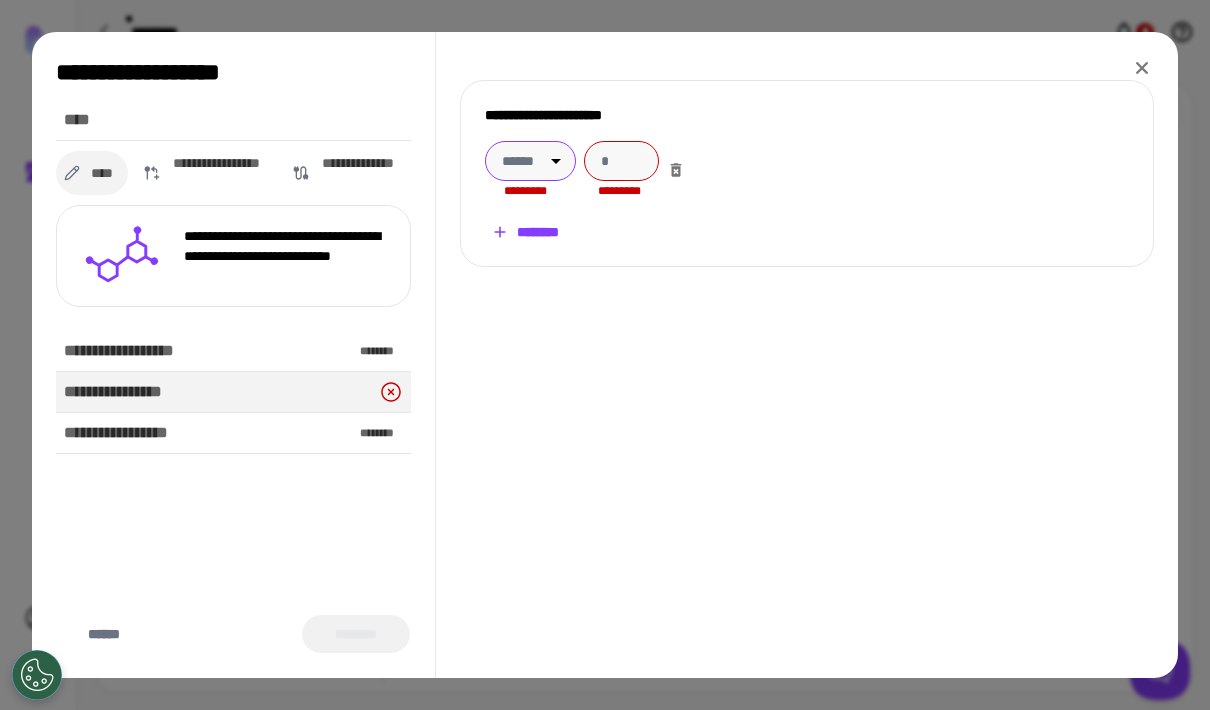 click on "**********" at bounding box center [605, 355] 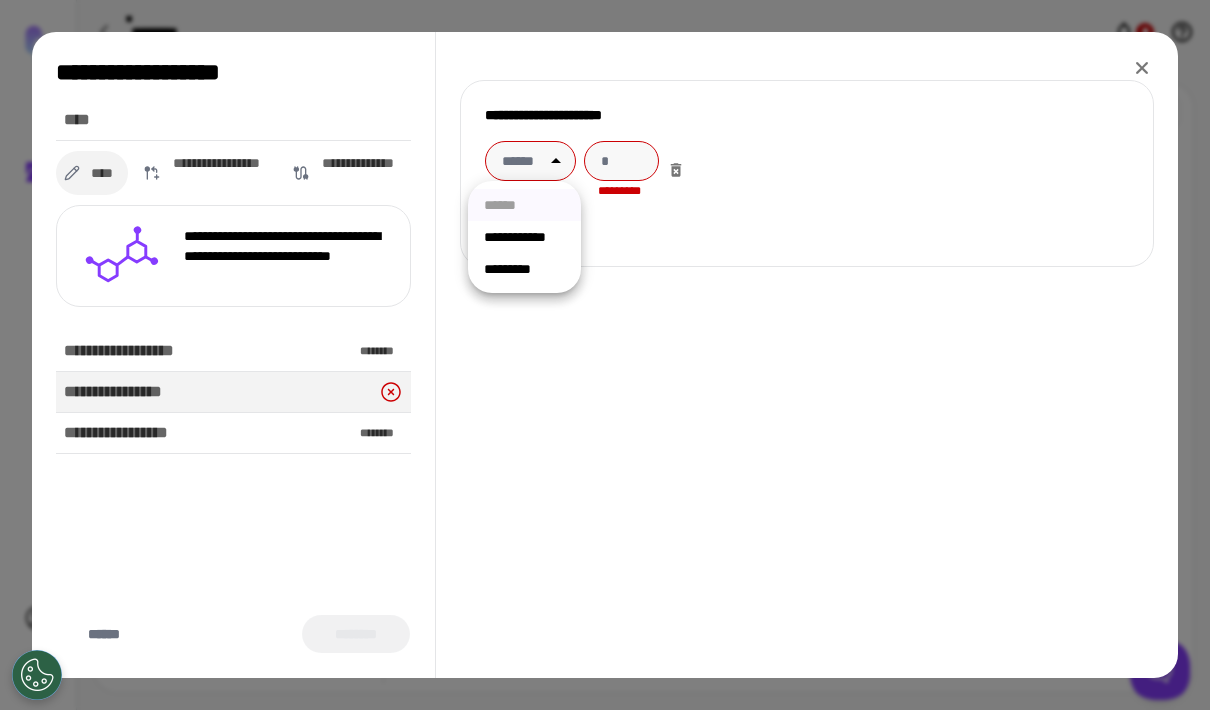 click on "**********" at bounding box center (524, 237) 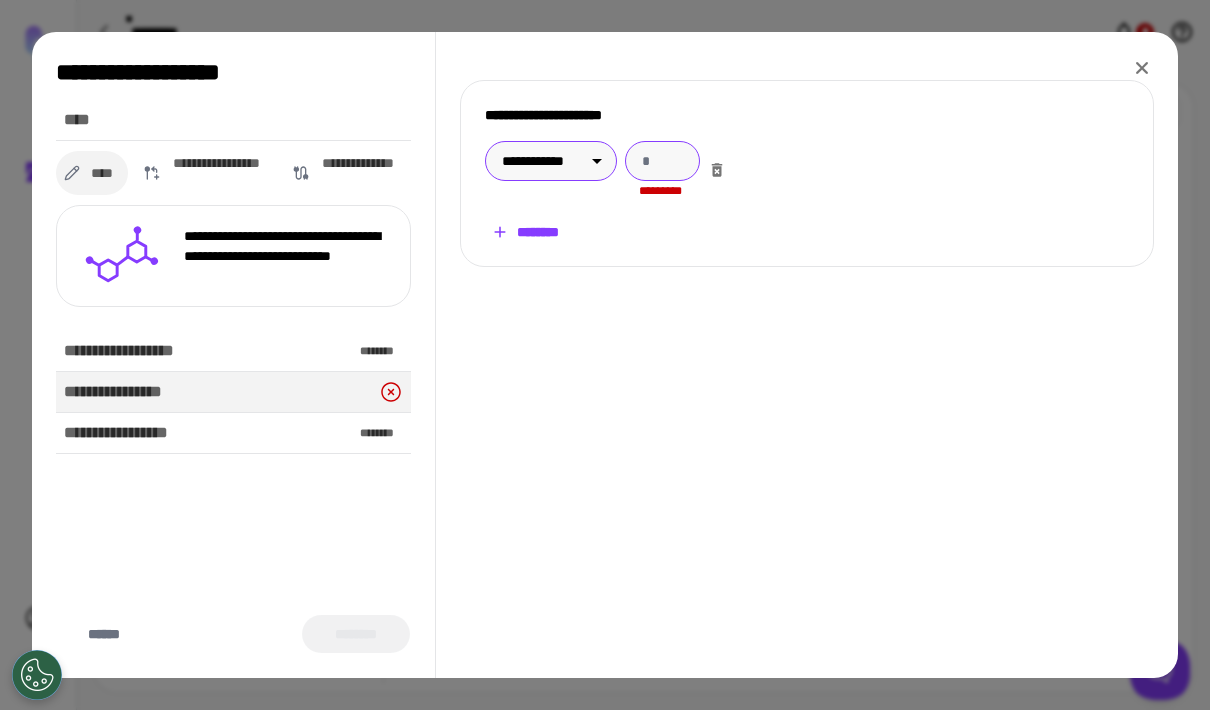 click at bounding box center [662, 161] 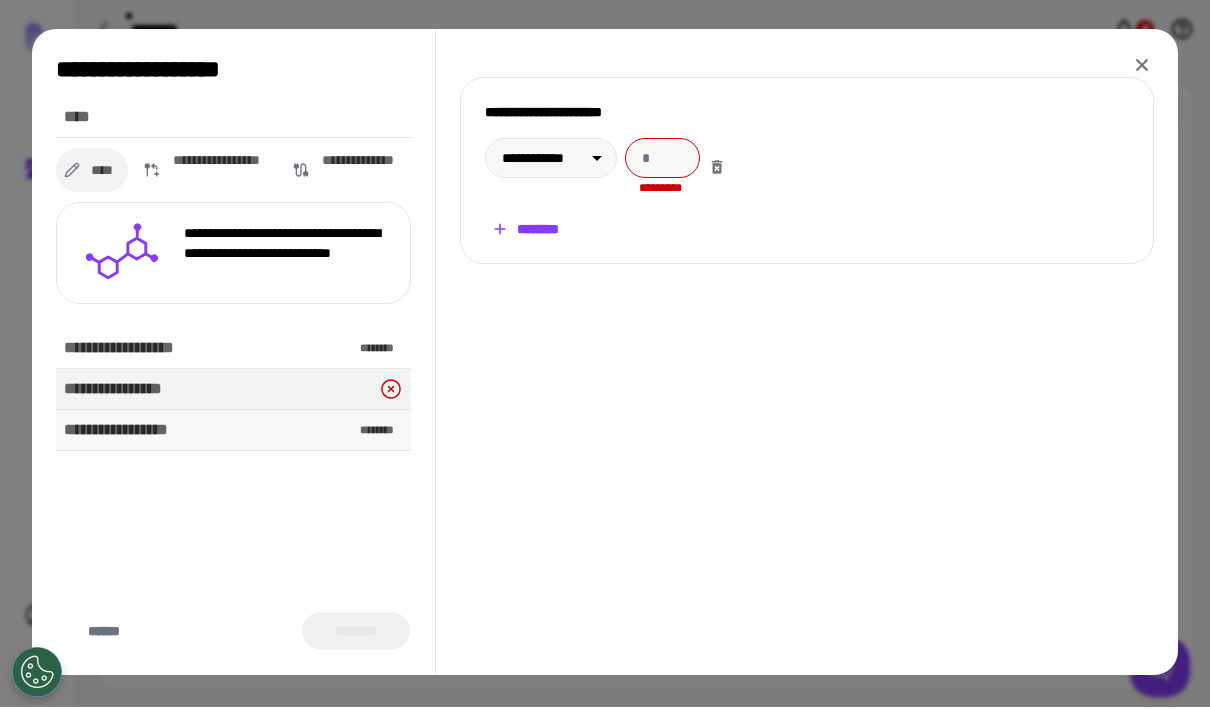 click on "**********" at bounding box center (233, 433) 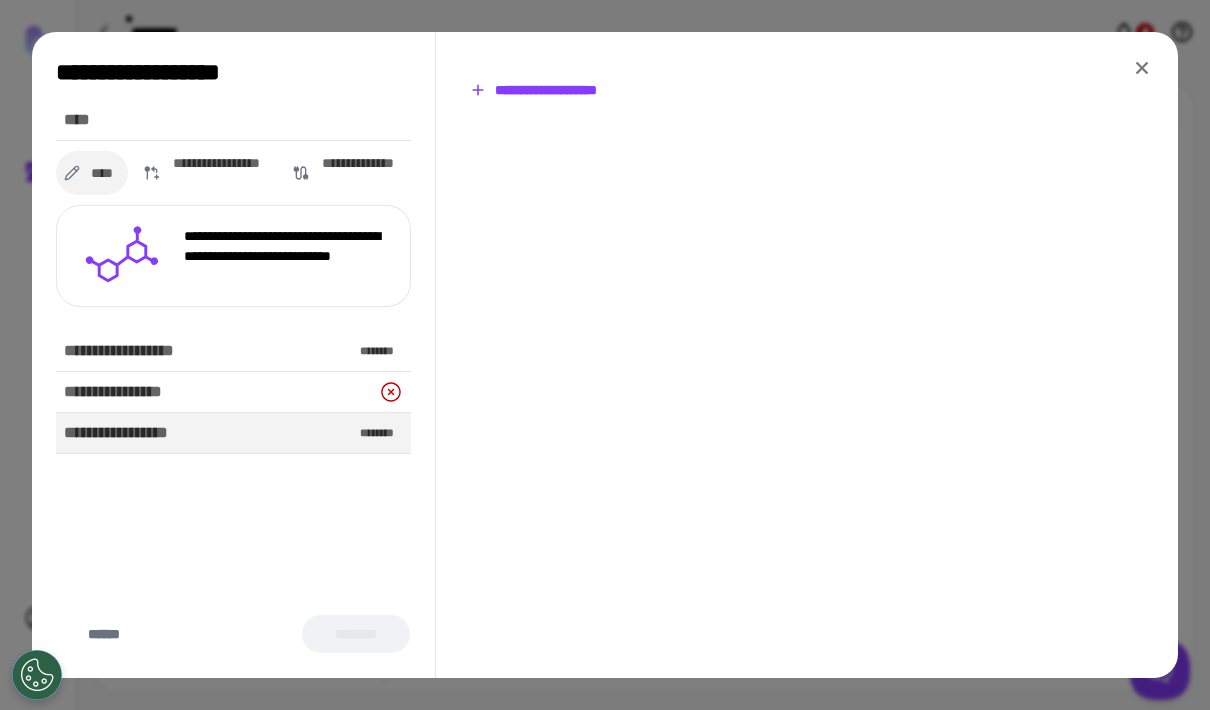 click on "**********" at bounding box center [533, 90] 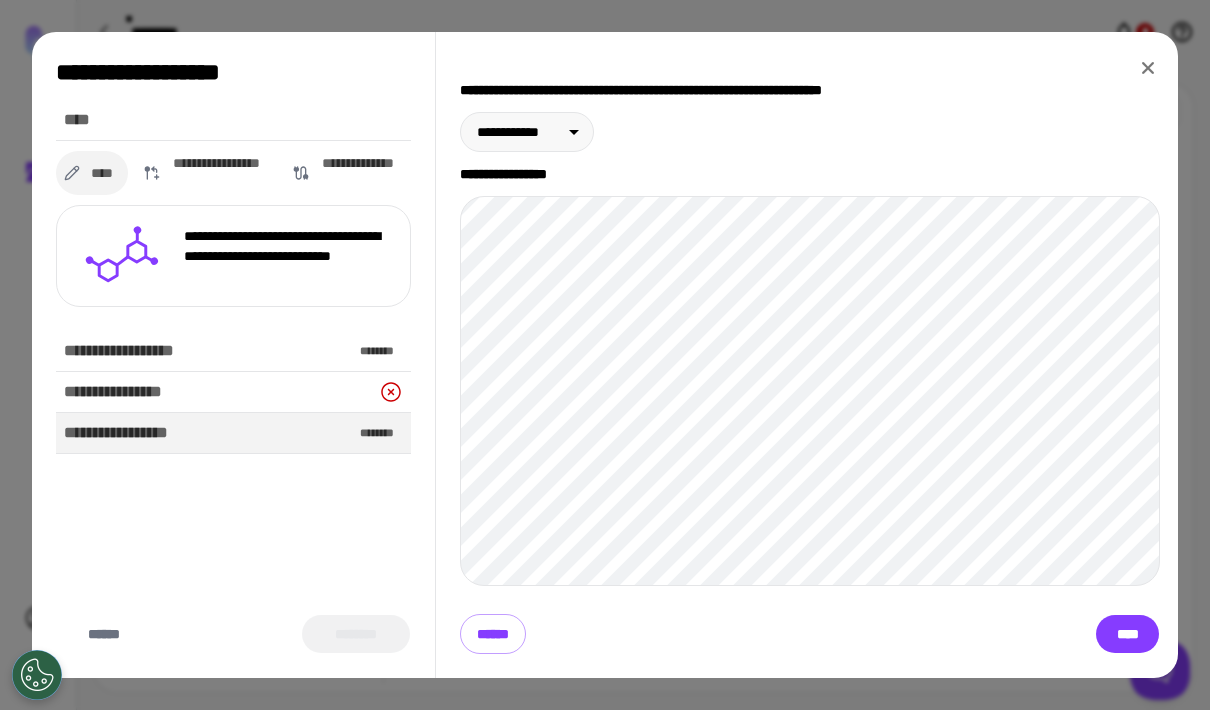 click on "**********" at bounding box center (809, 355) 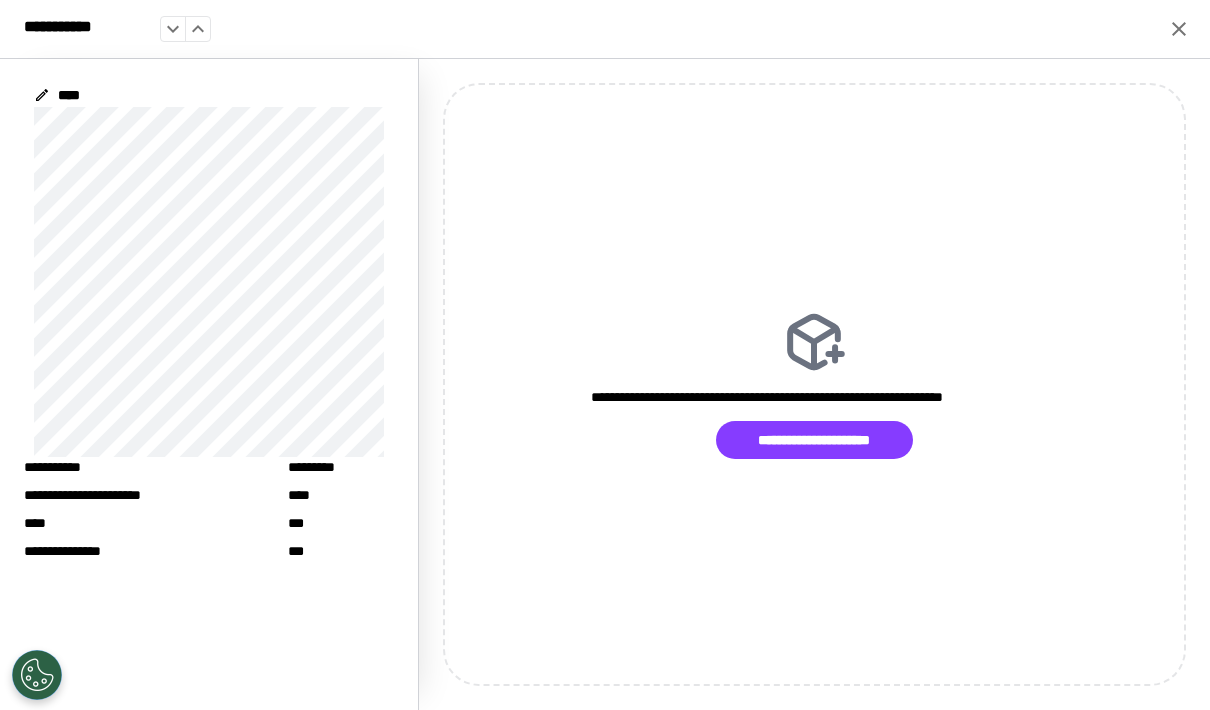 click on "**********" at bounding box center [605, 29] 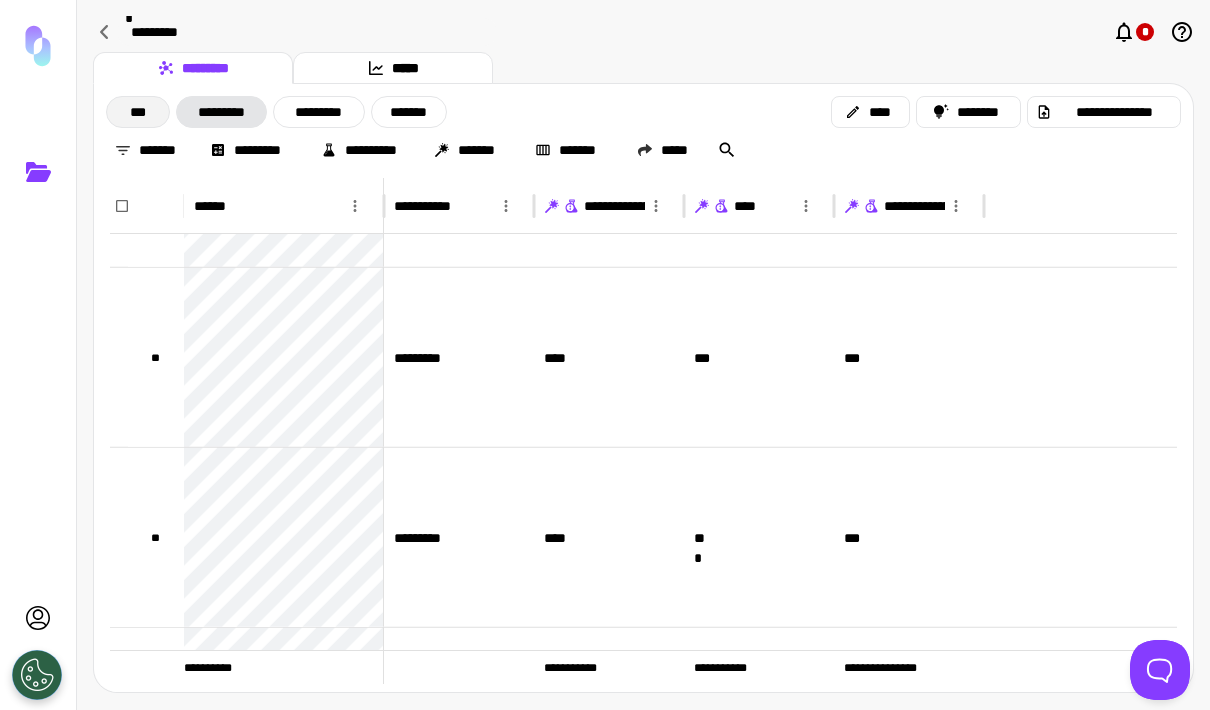 click on "***" at bounding box center [138, 112] 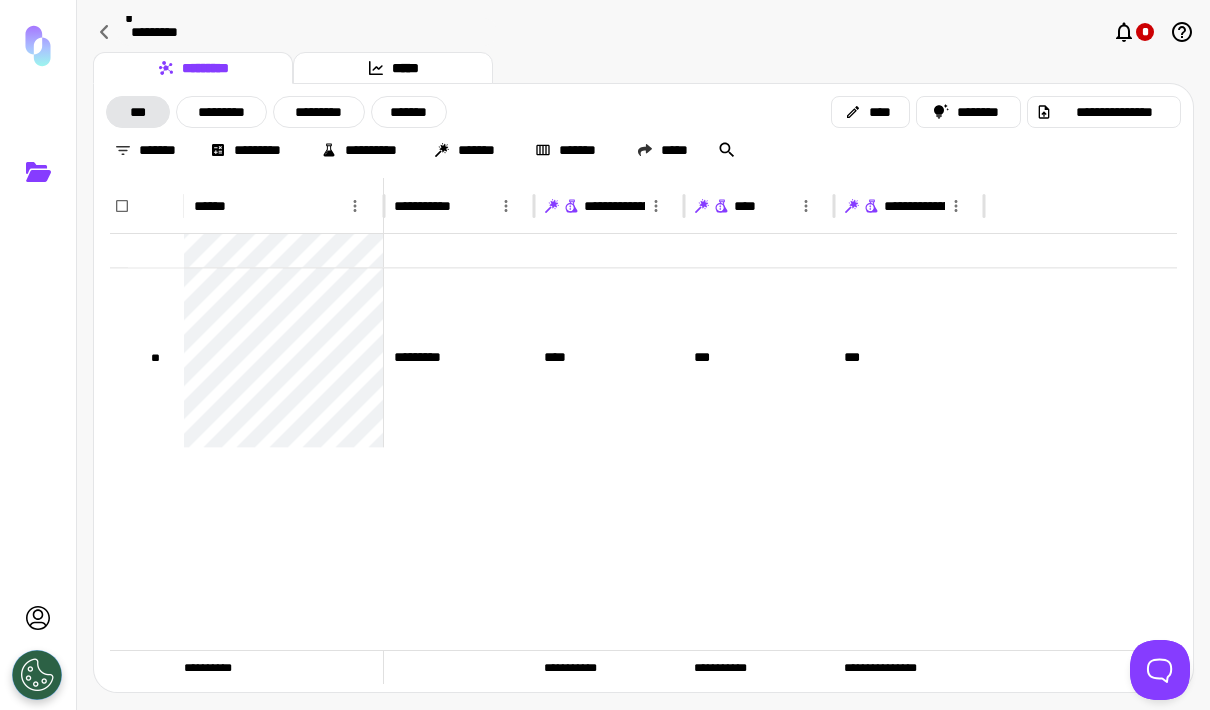 scroll, scrollTop: 11749, scrollLeft: 0, axis: vertical 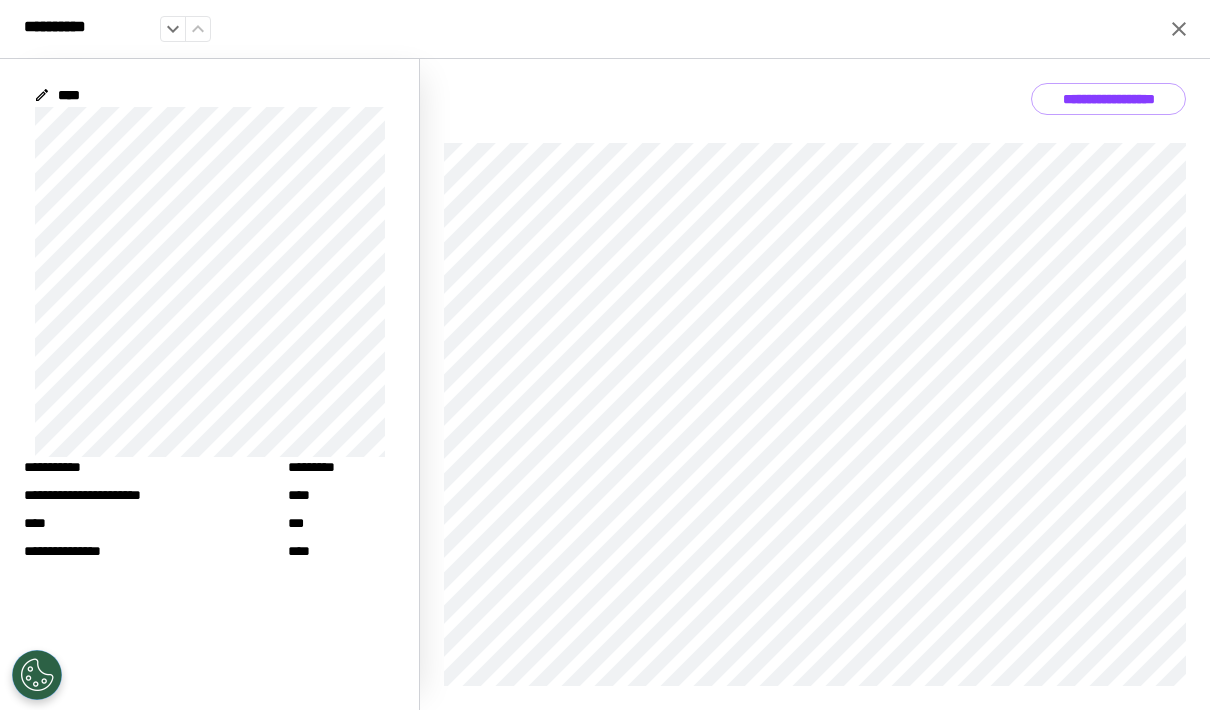 click on "**********" at bounding box center [605, 29] 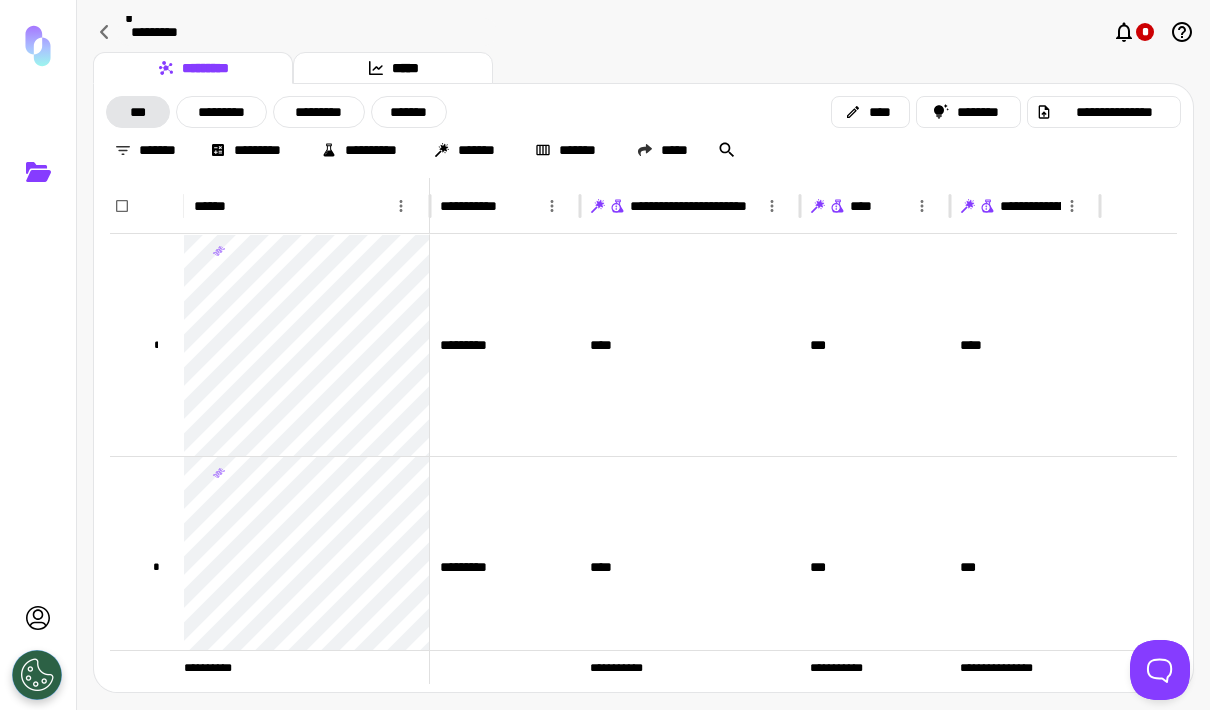 click 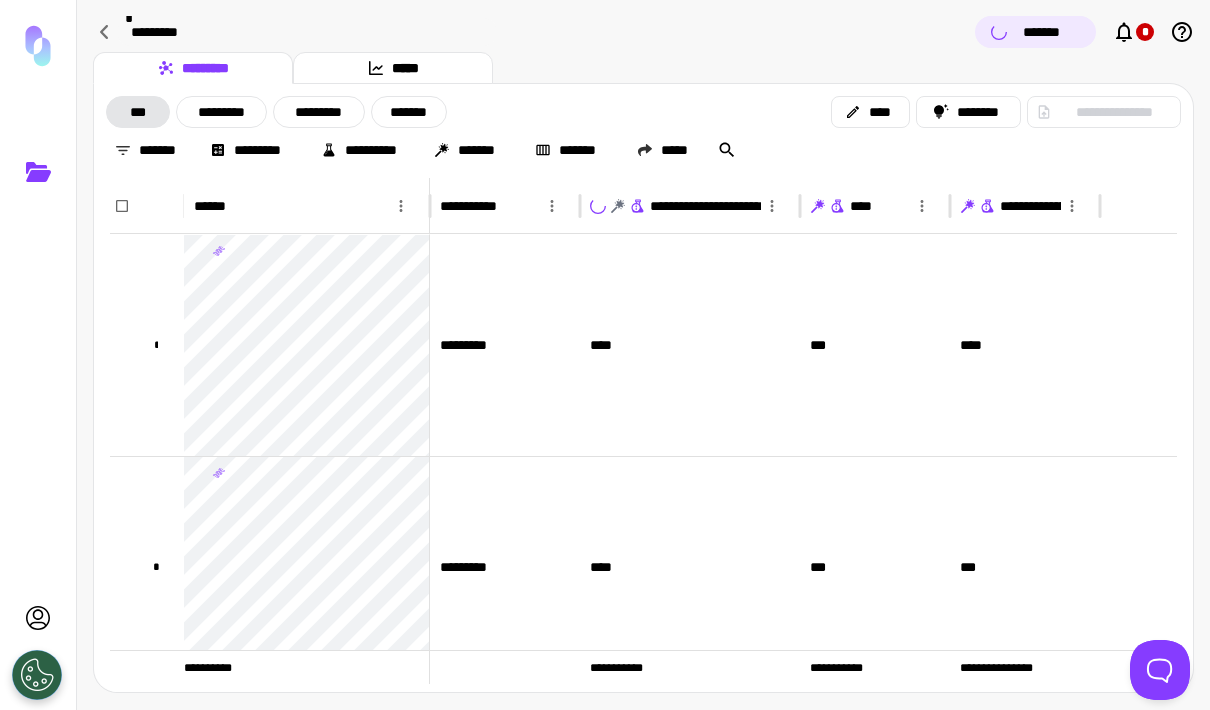 click 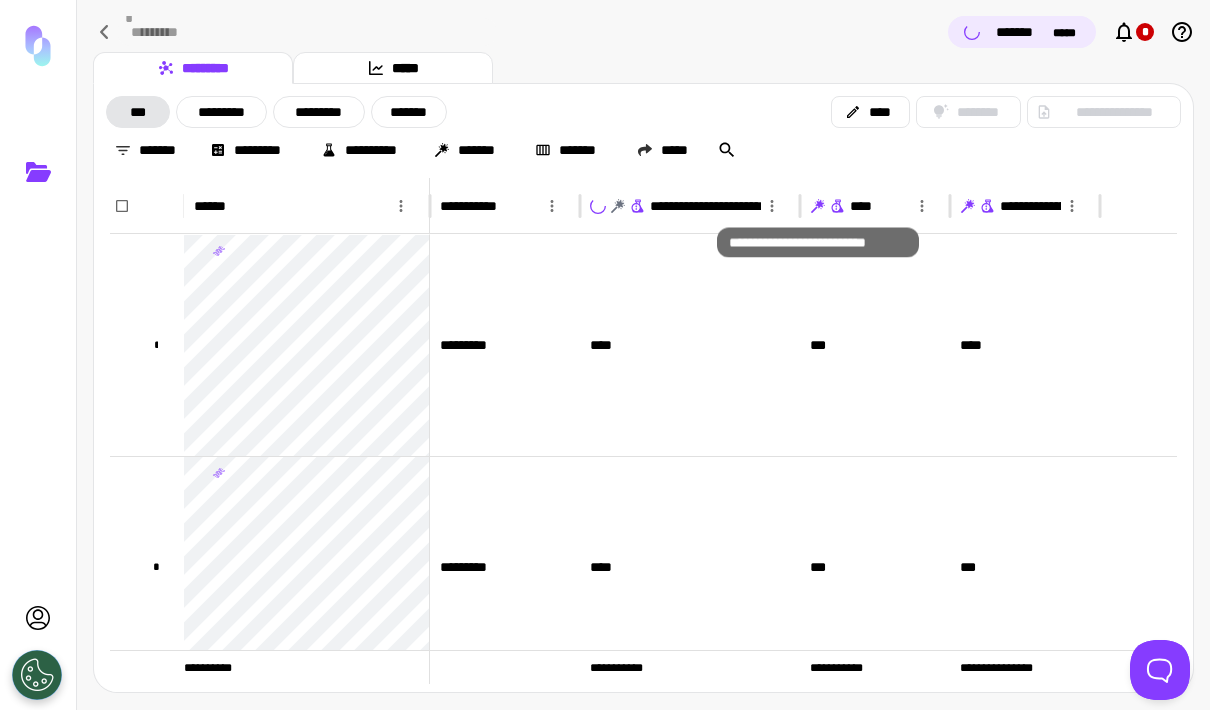 click 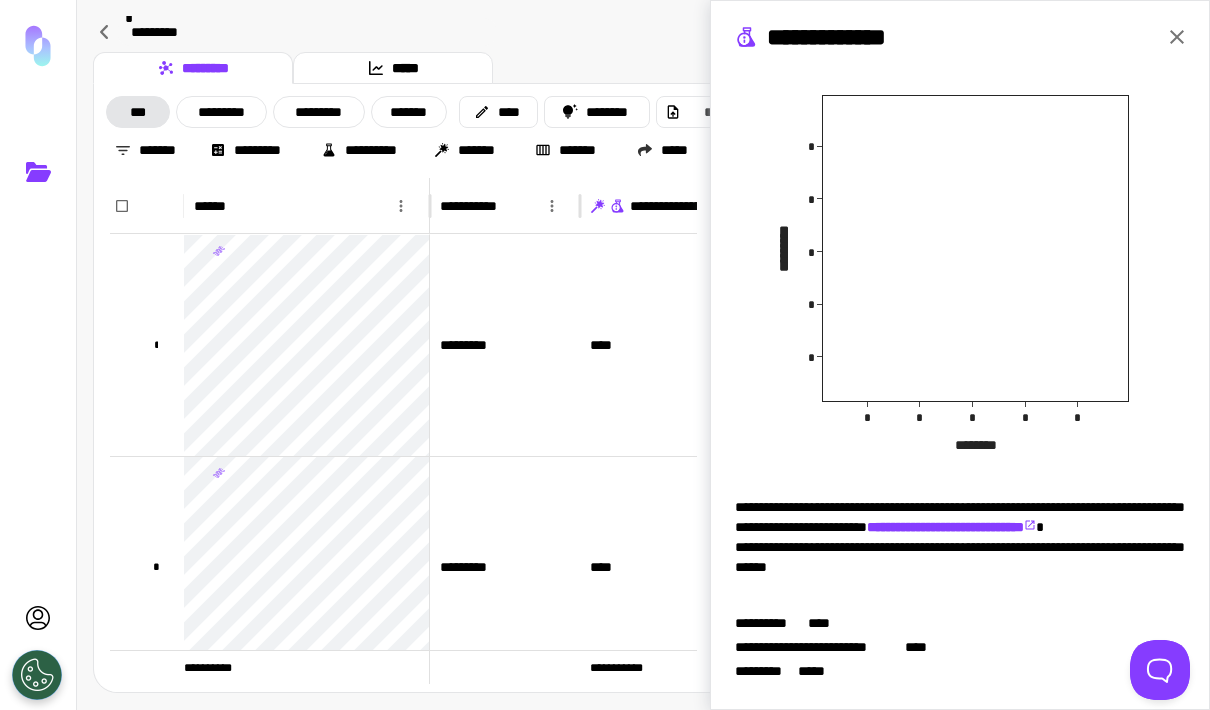 scroll, scrollTop: 349, scrollLeft: 0, axis: vertical 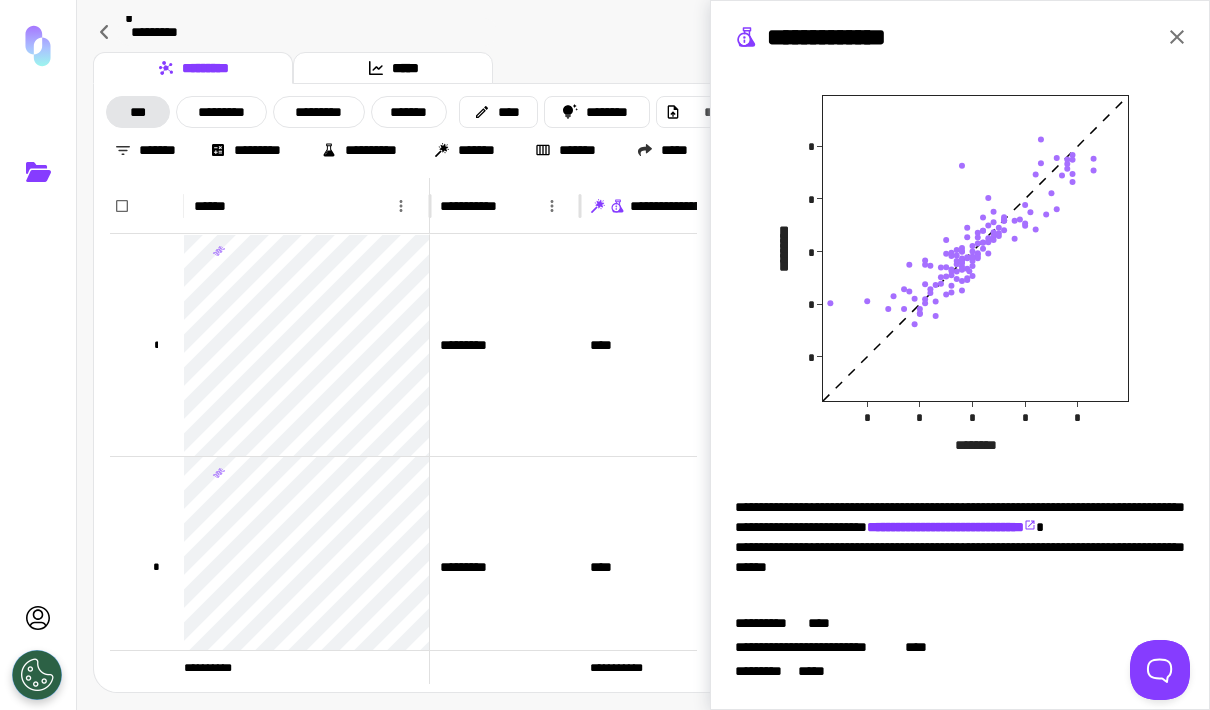 click 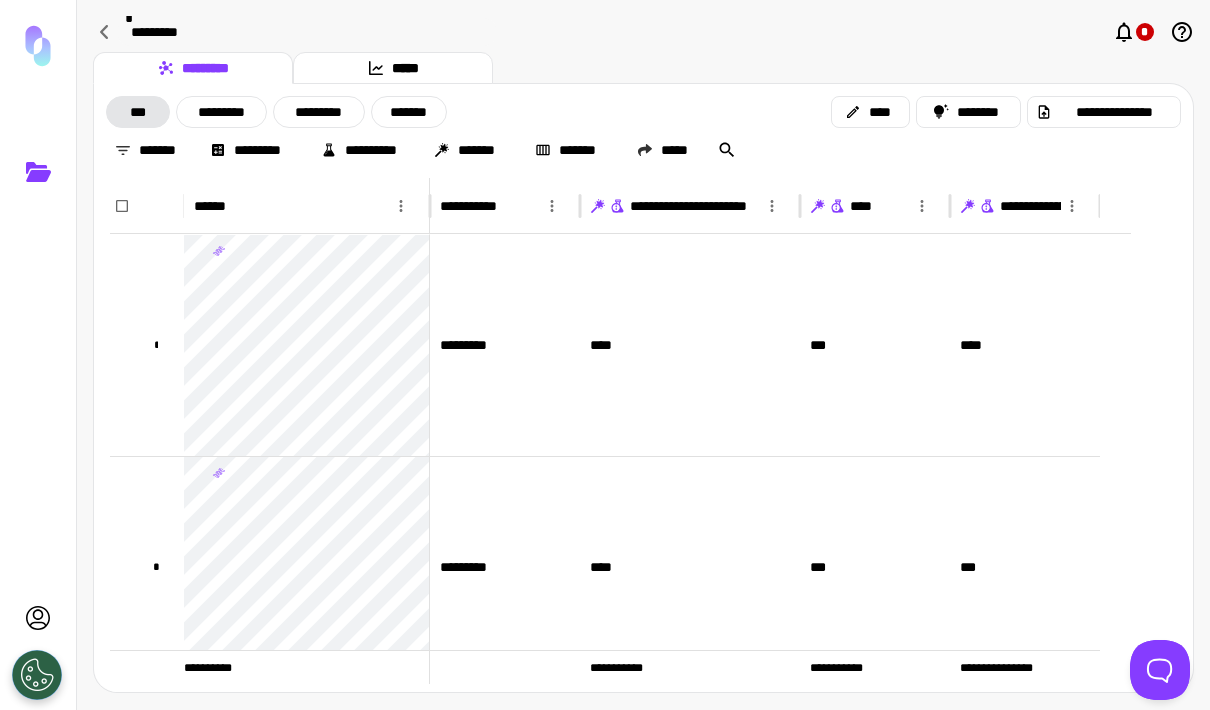 scroll, scrollTop: 0, scrollLeft: 0, axis: both 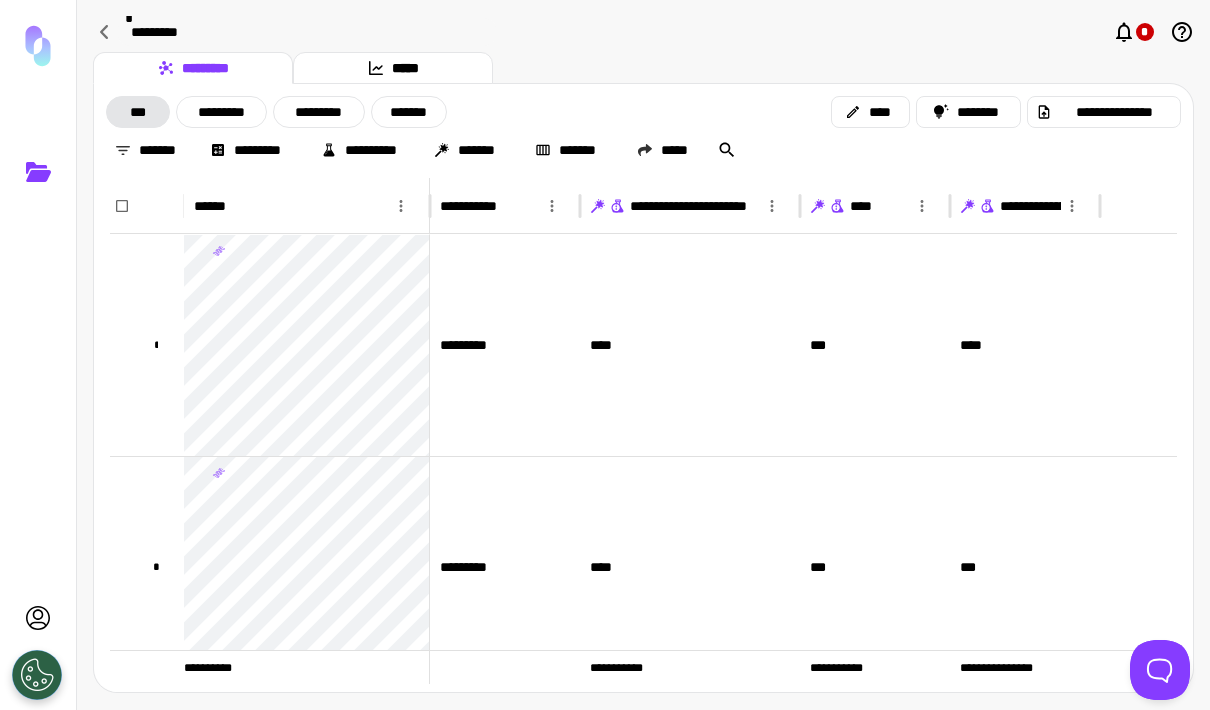 click on "****" at bounding box center [870, 112] 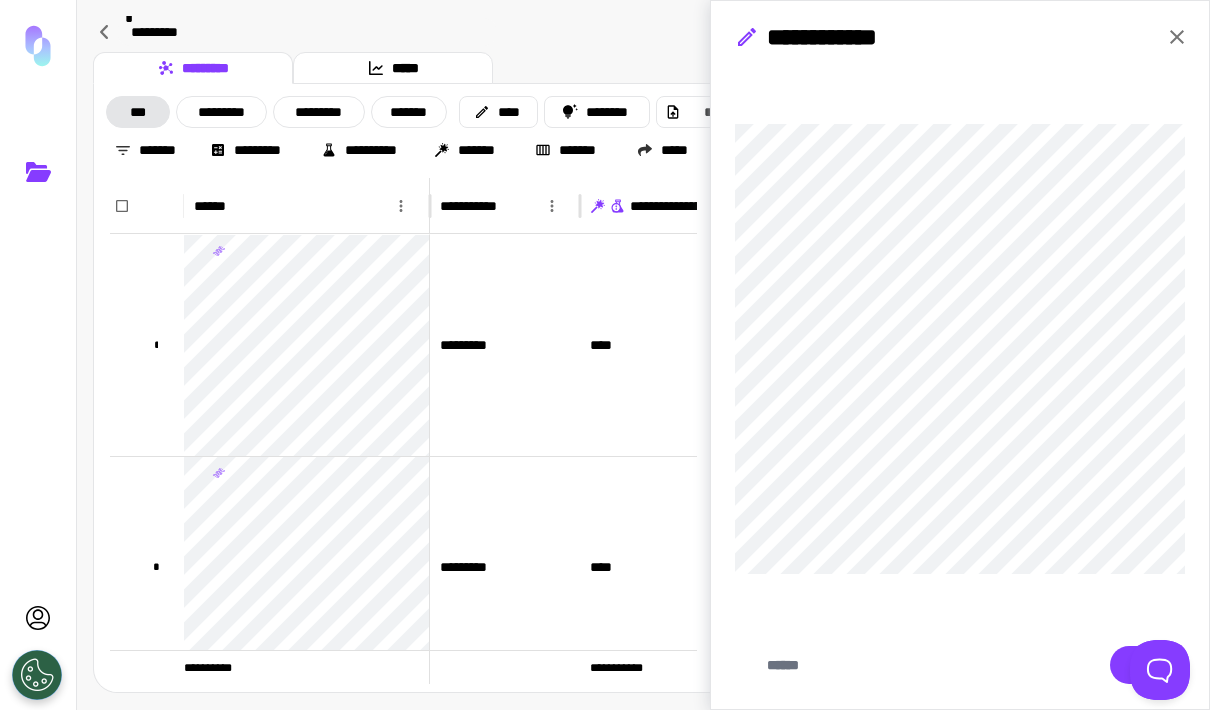 click 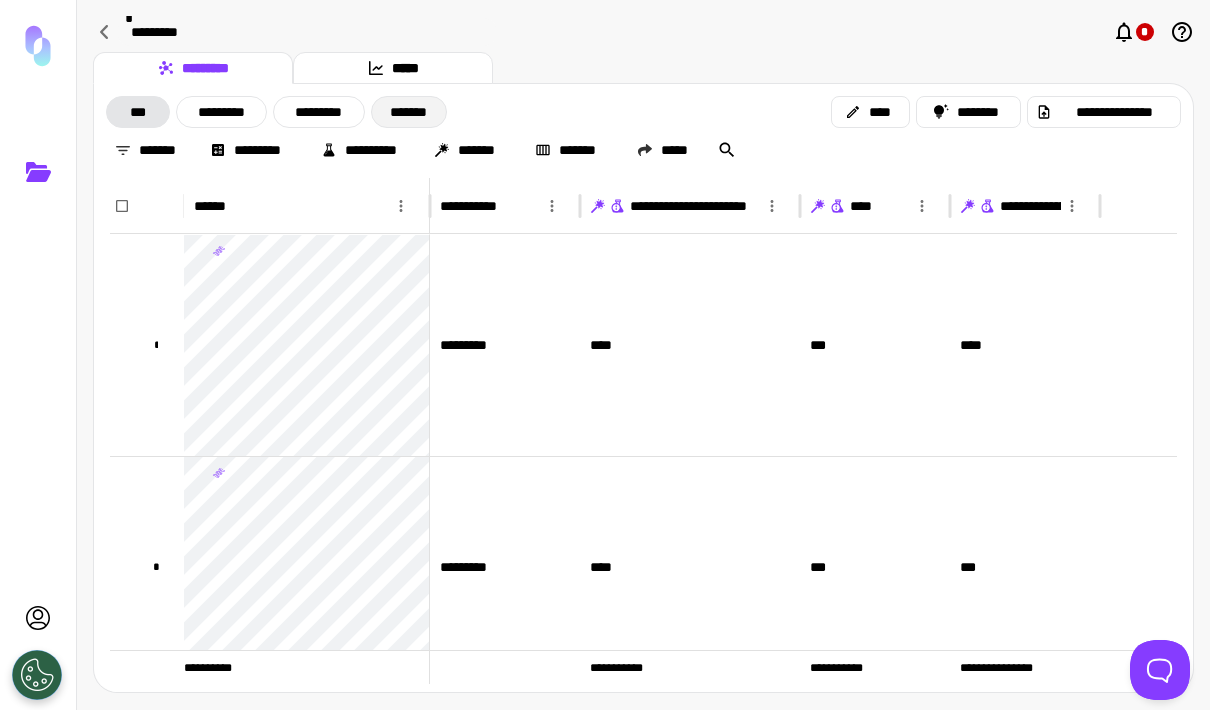 click on "*******" at bounding box center (409, 112) 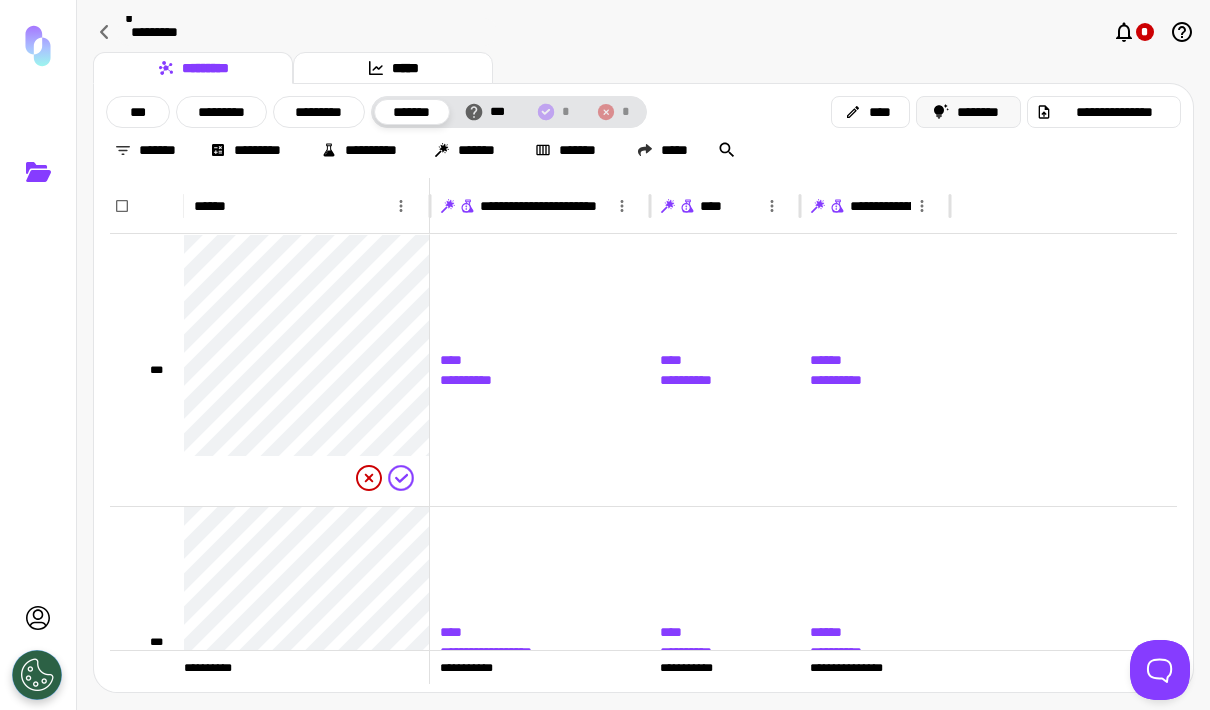 click on "********" at bounding box center (969, 112) 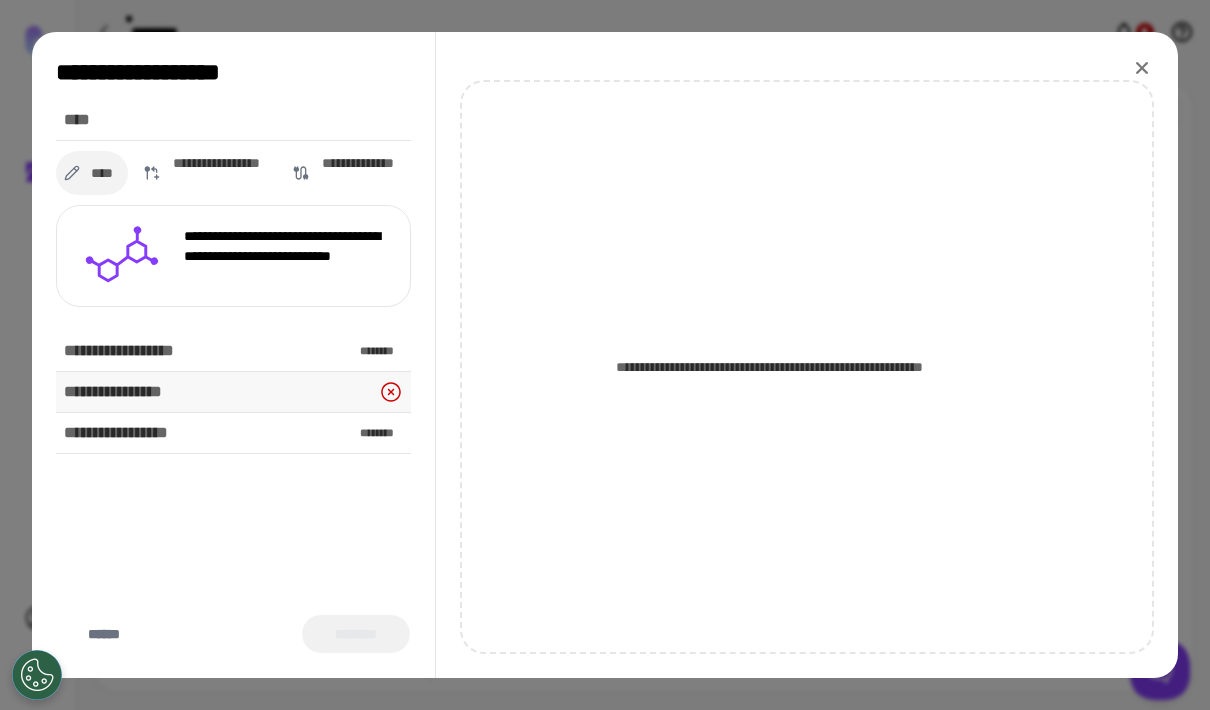 click on "**********" at bounding box center [118, 392] 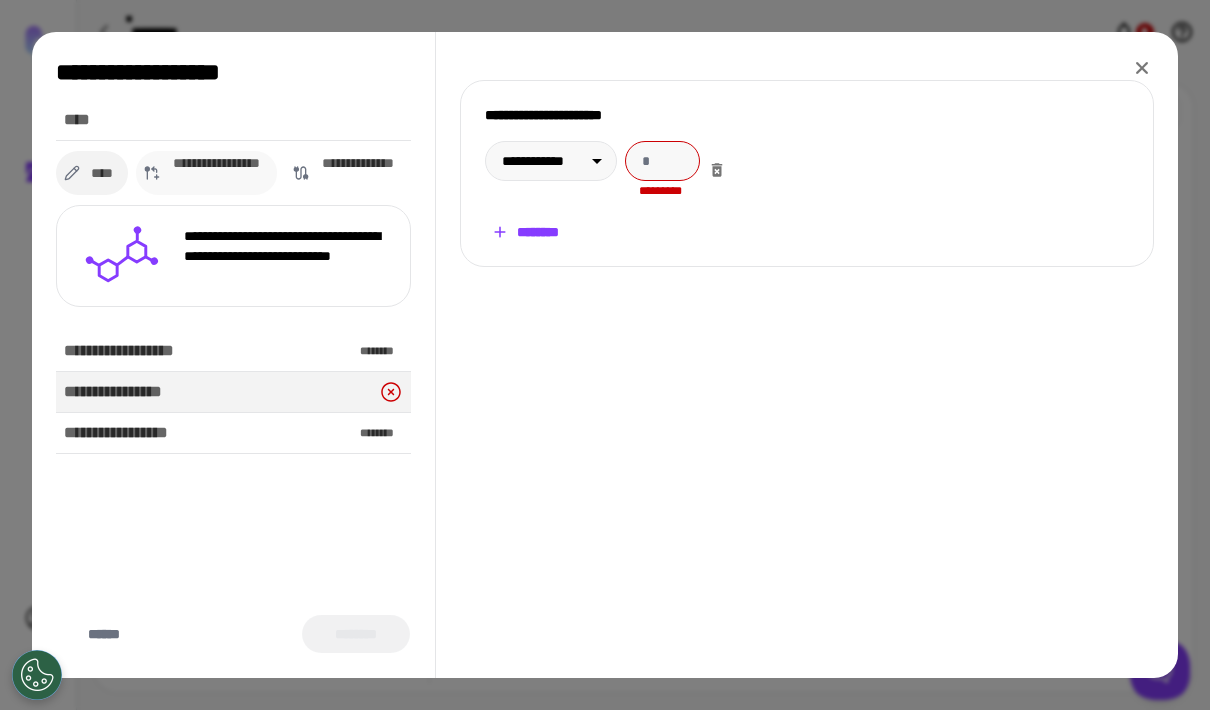 click on "**********" at bounding box center (217, 173) 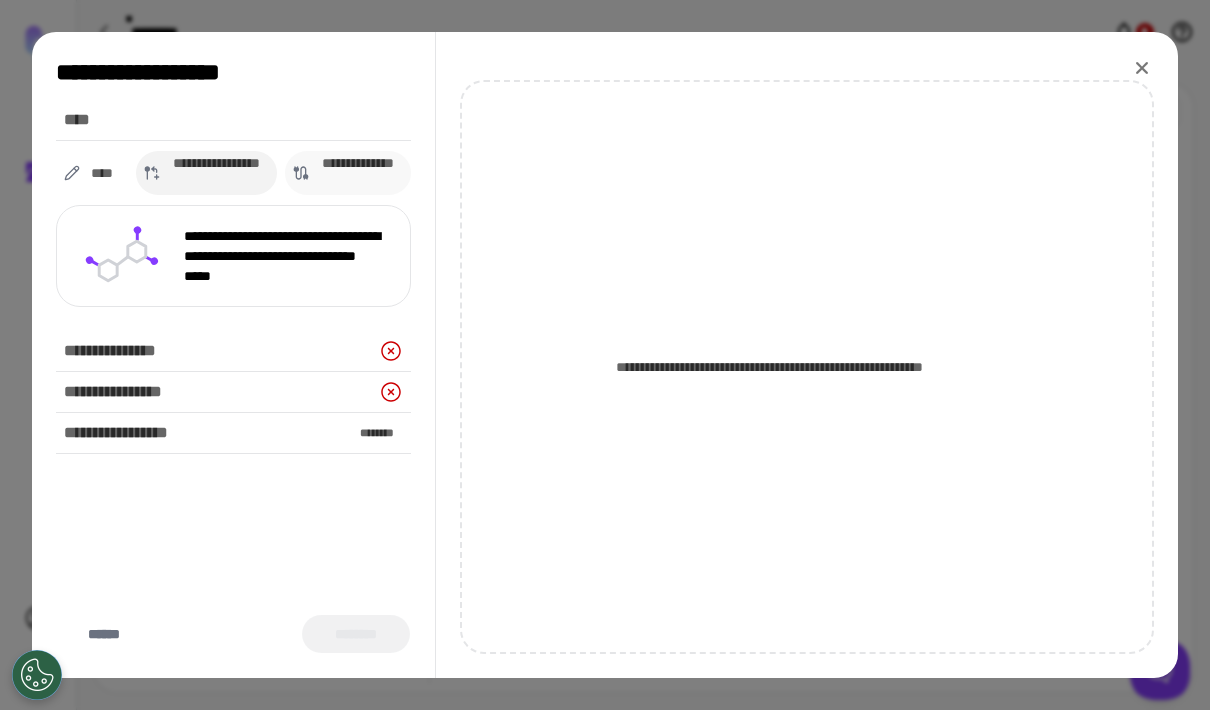 click on "**********" at bounding box center [358, 173] 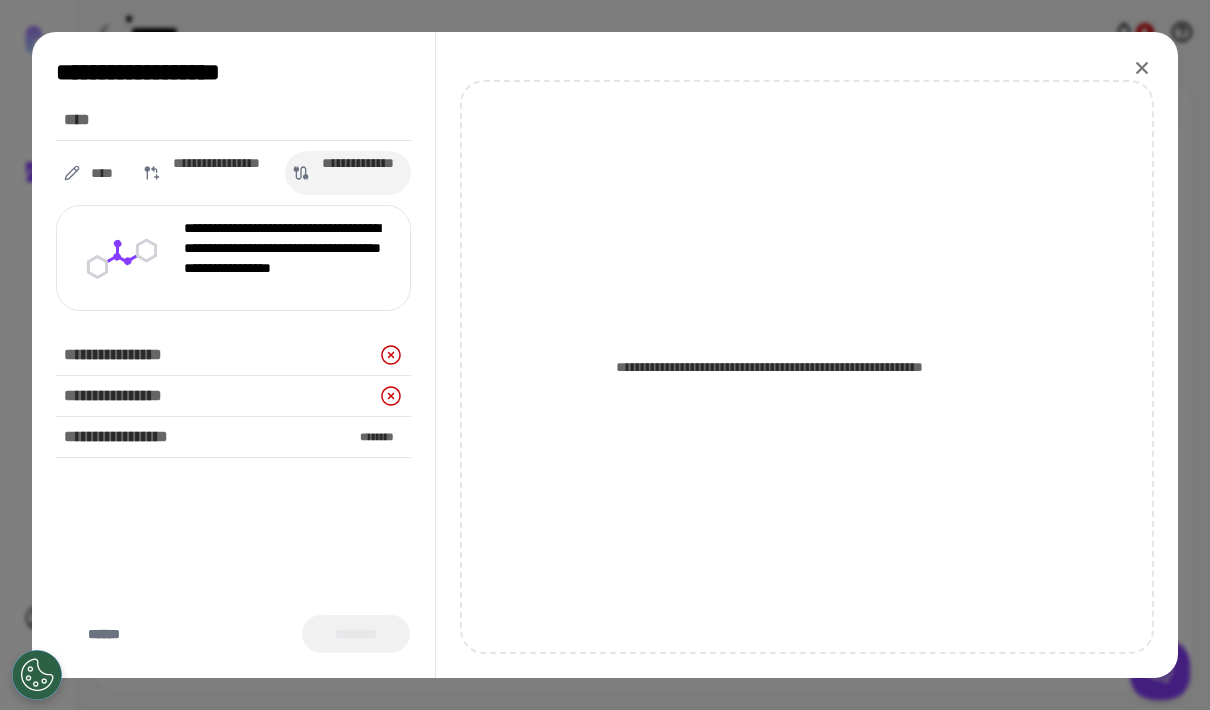 click 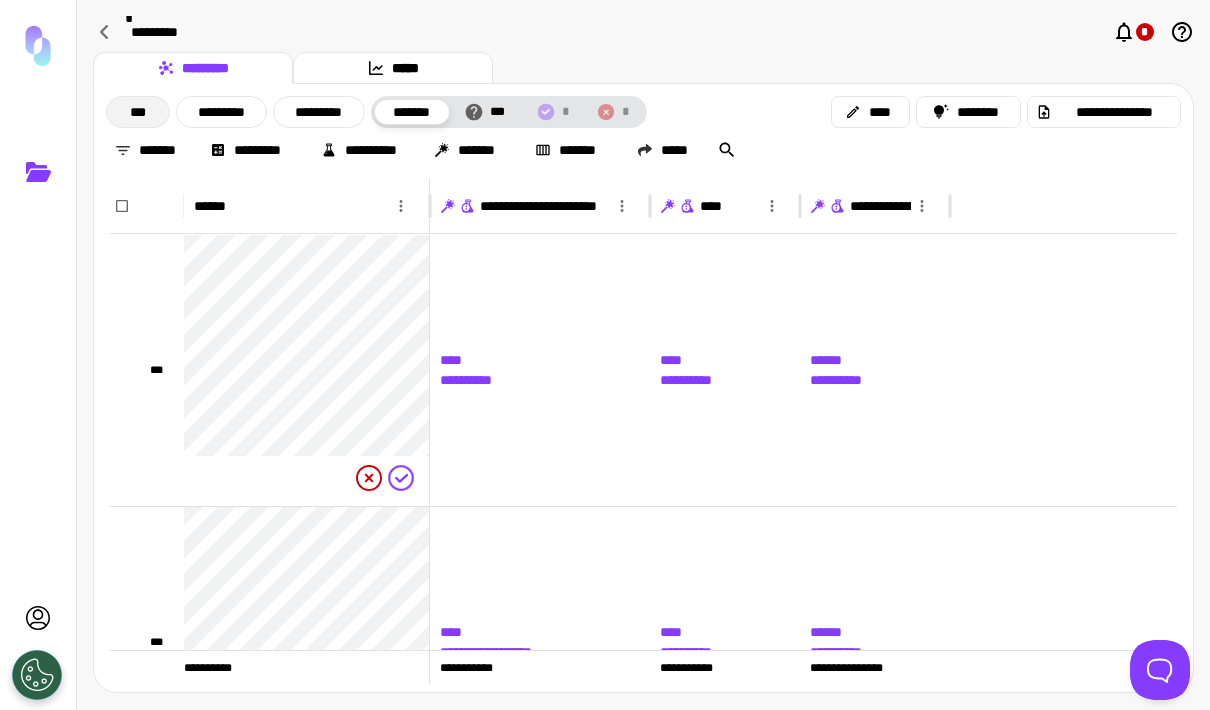 click on "***" at bounding box center (138, 112) 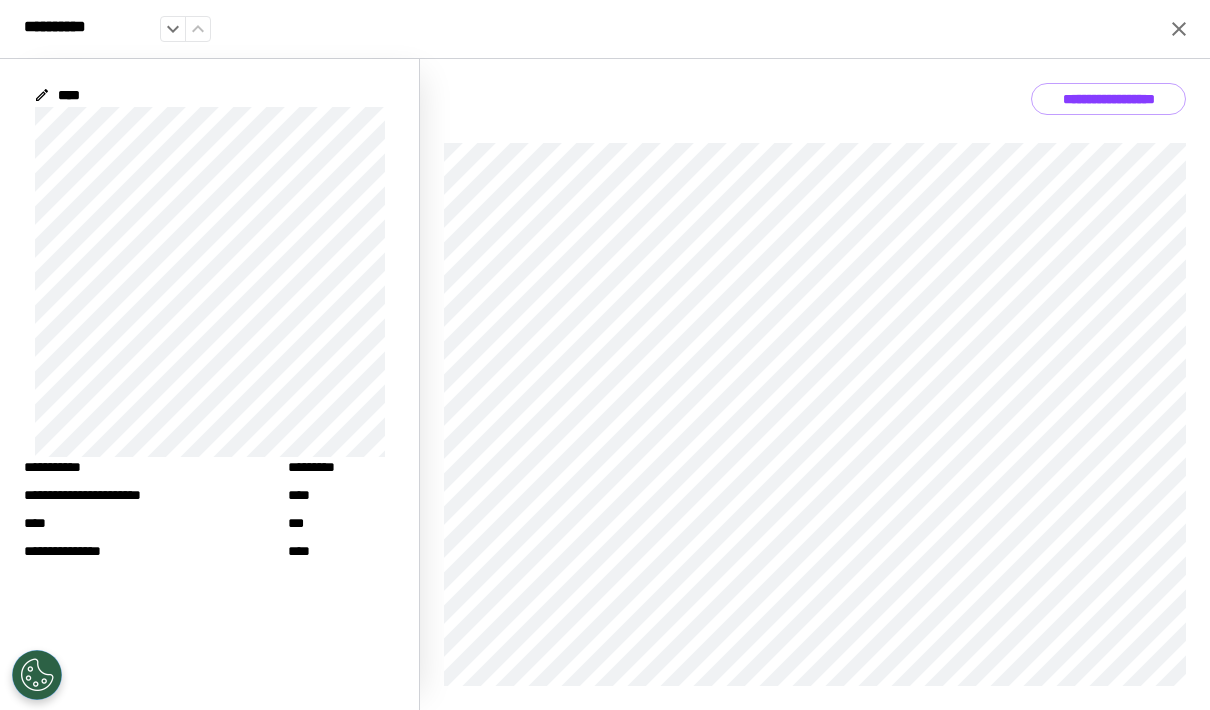 click 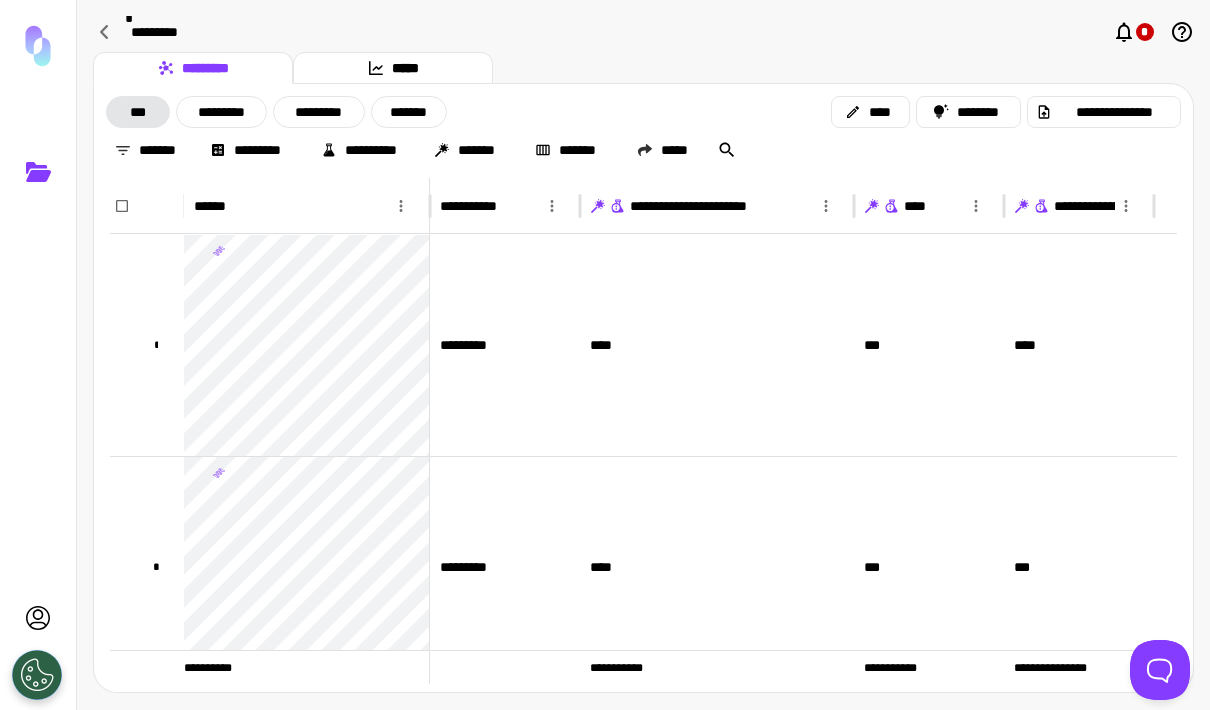 click 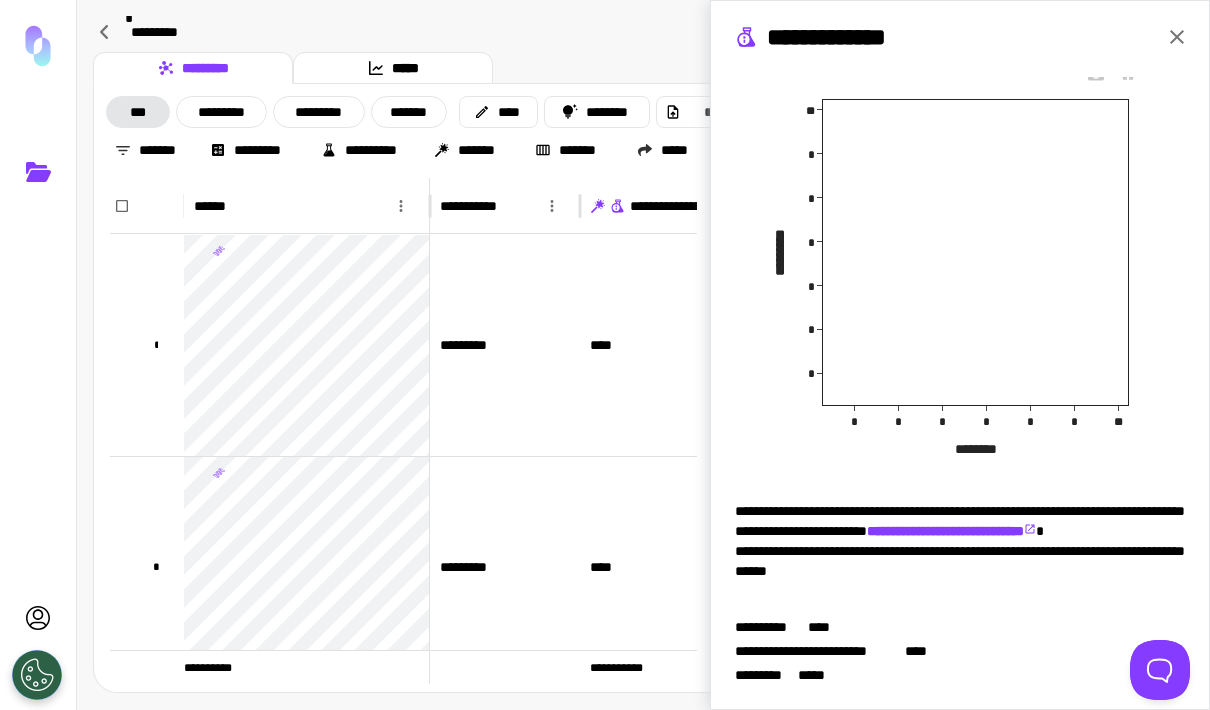 scroll, scrollTop: 367, scrollLeft: 0, axis: vertical 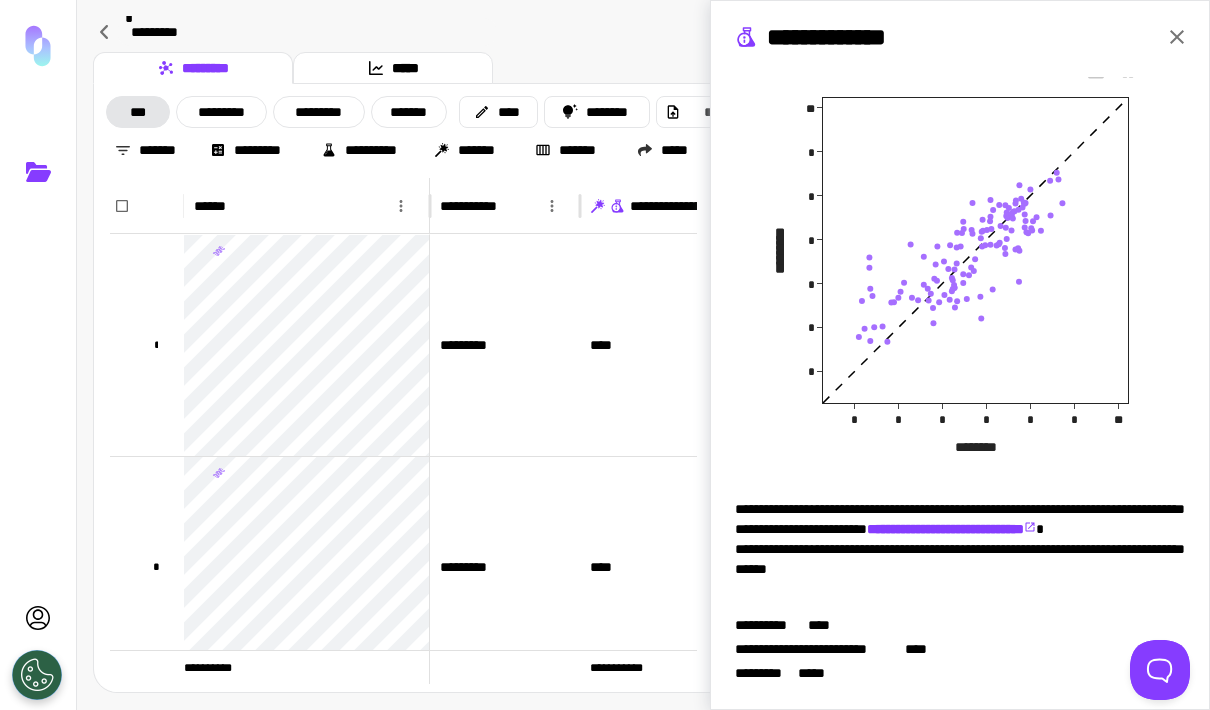 click on "**********" at bounding box center [960, 39] 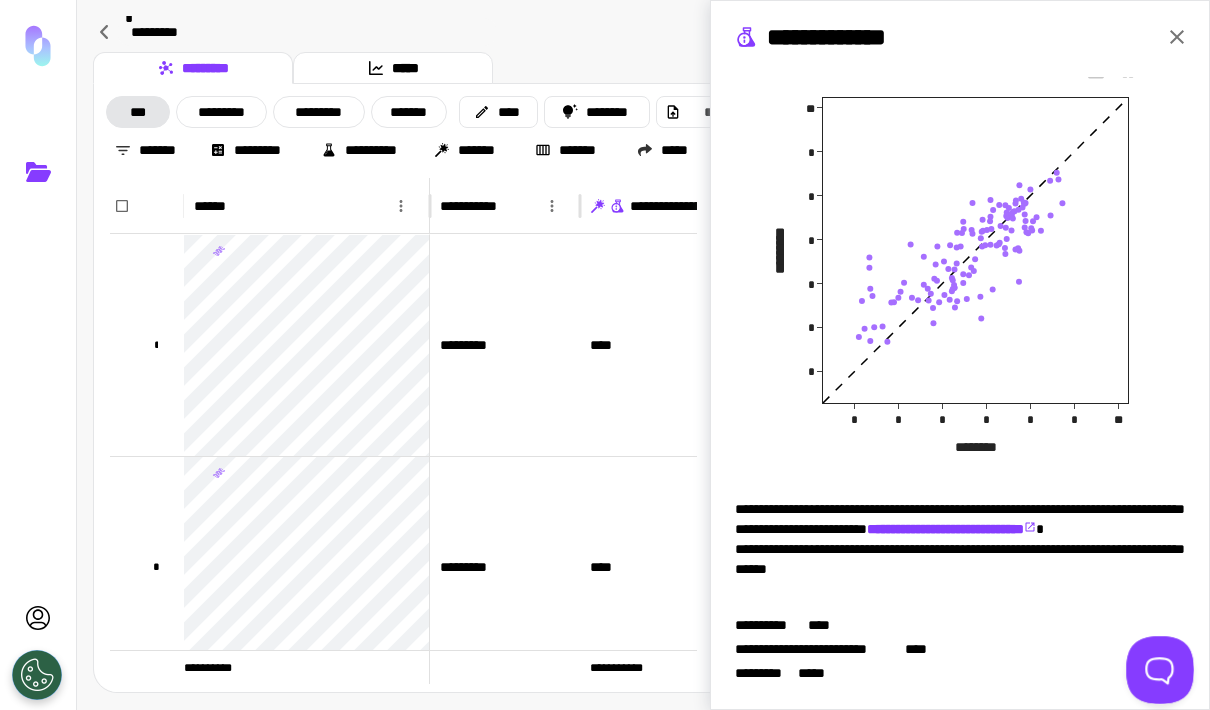 click at bounding box center [1156, 666] 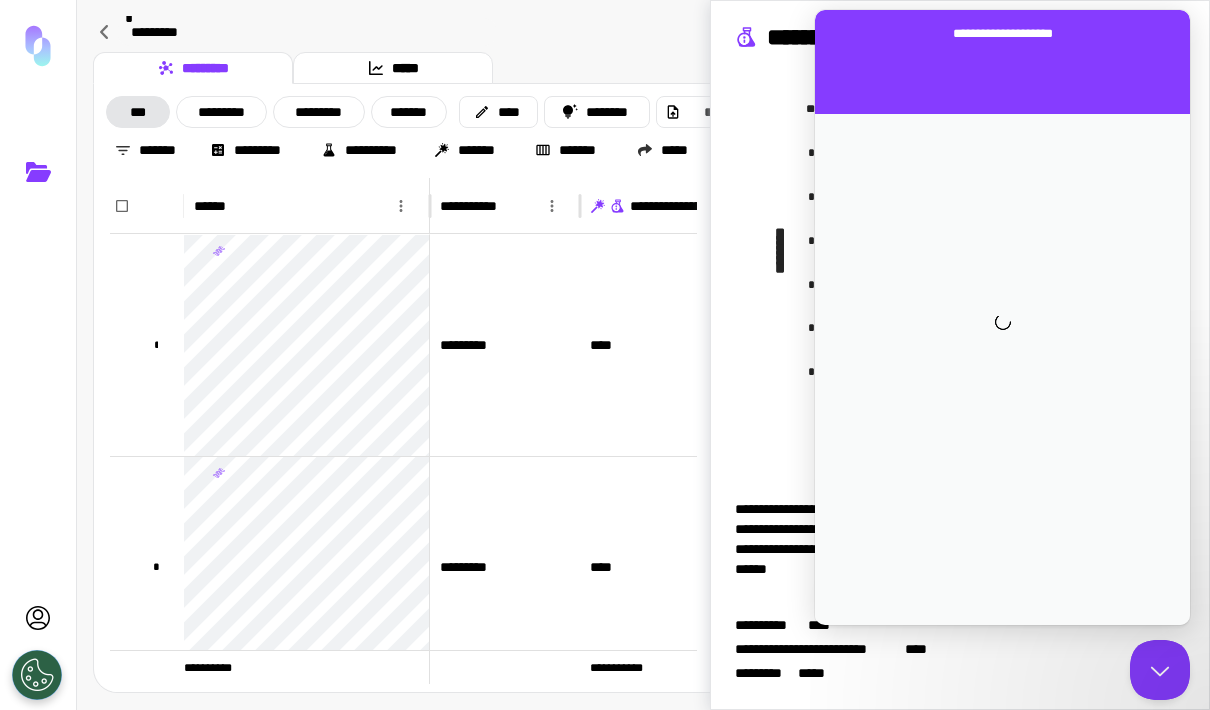 scroll, scrollTop: 0, scrollLeft: 0, axis: both 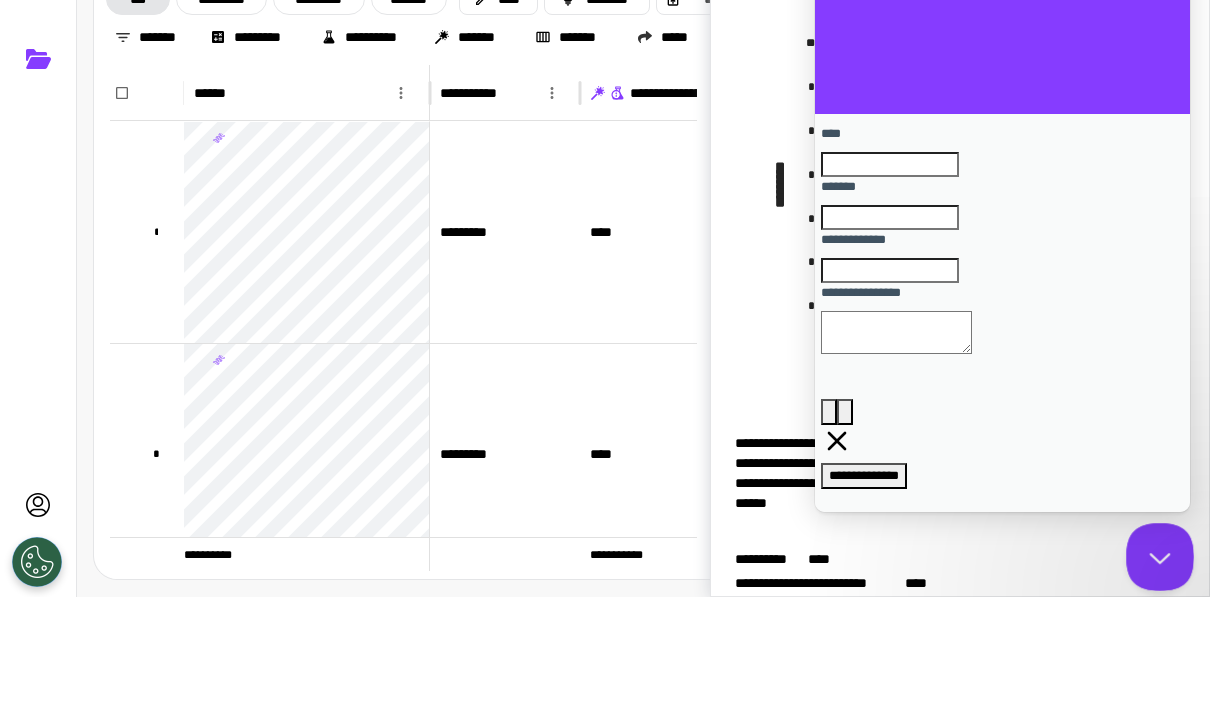 click at bounding box center [1156, 553] 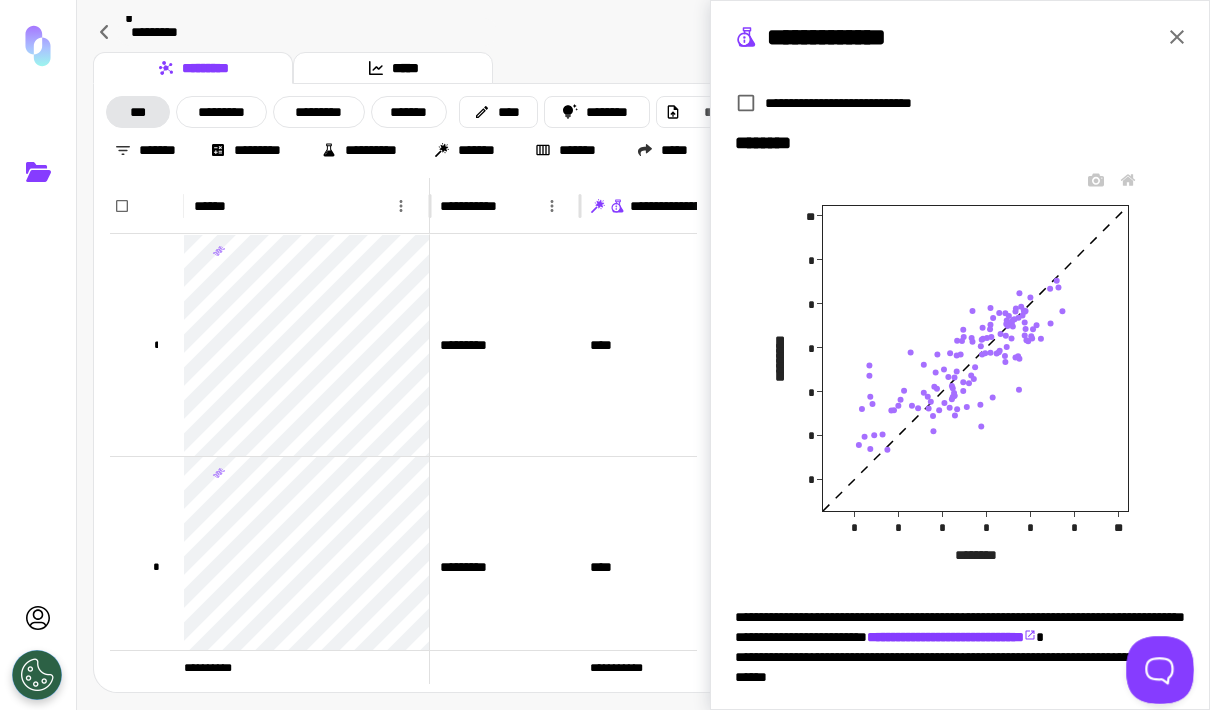 scroll, scrollTop: 258, scrollLeft: 0, axis: vertical 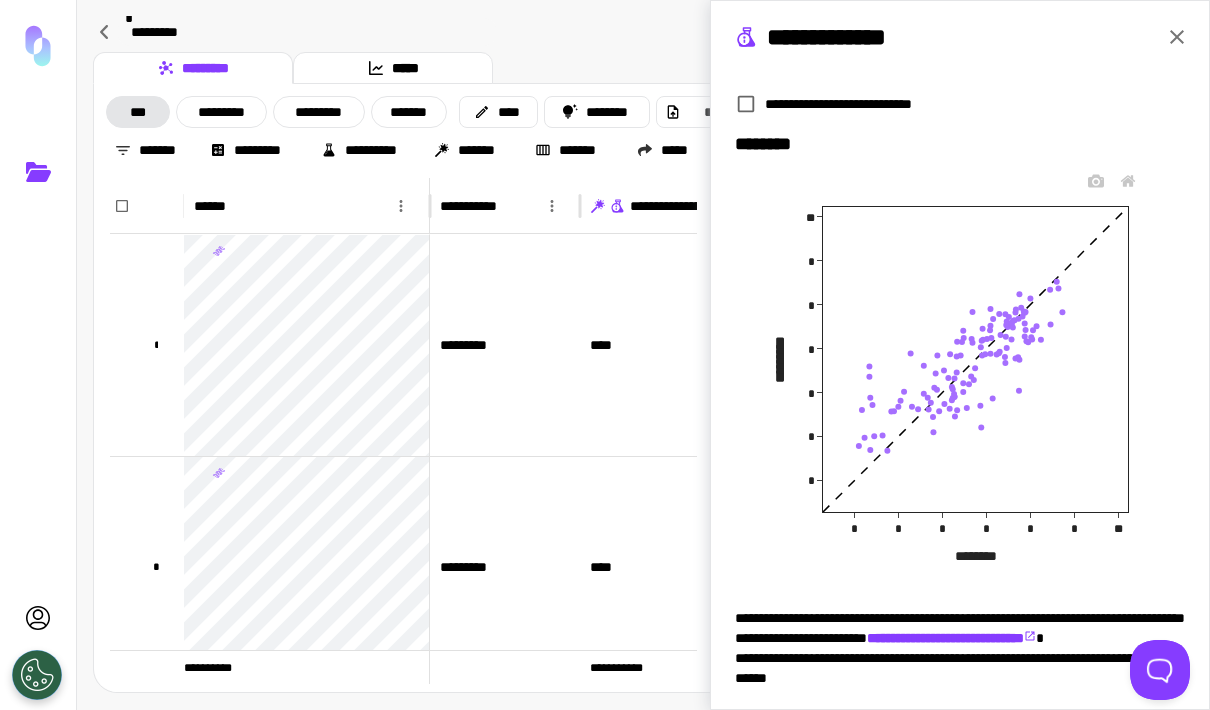 click 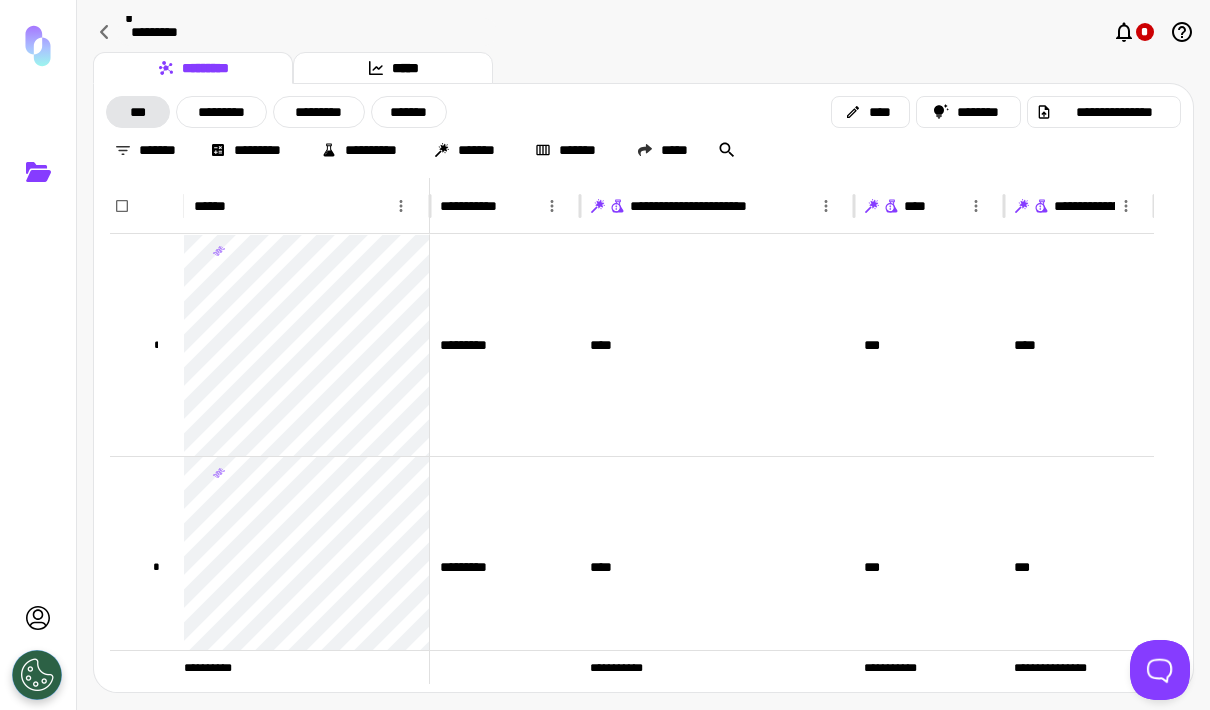 scroll, scrollTop: 0, scrollLeft: 0, axis: both 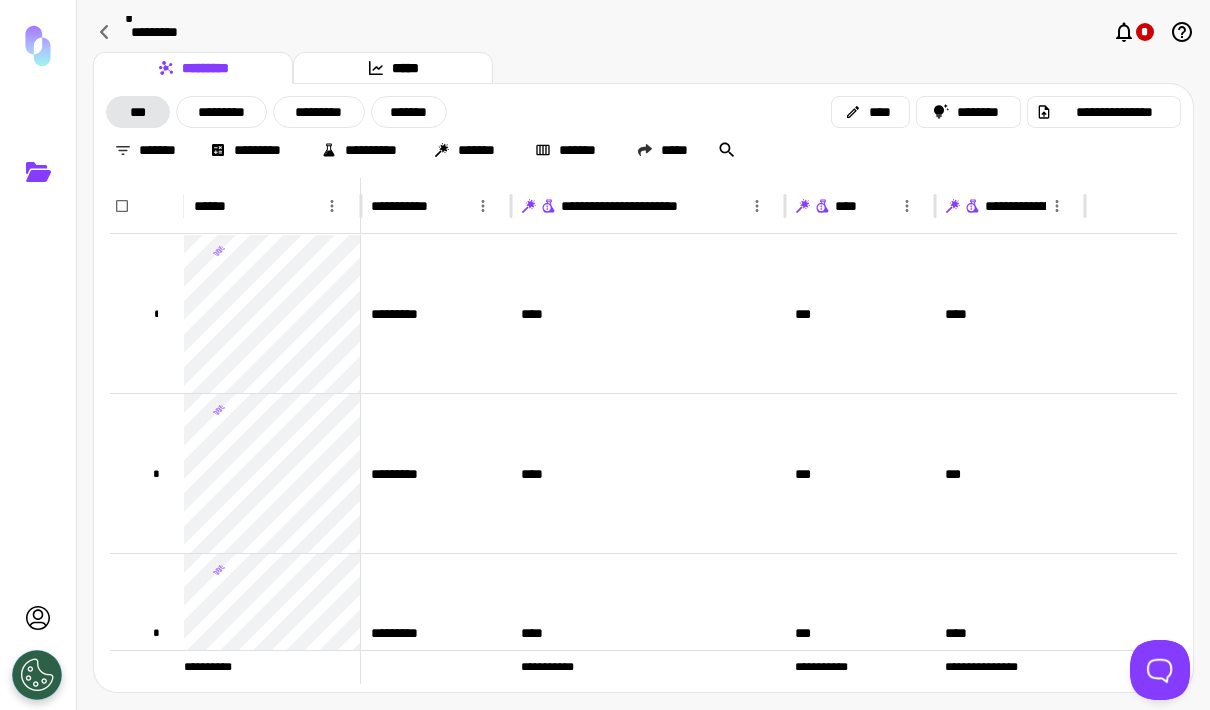 click on "**********" at bounding box center (860, 206) 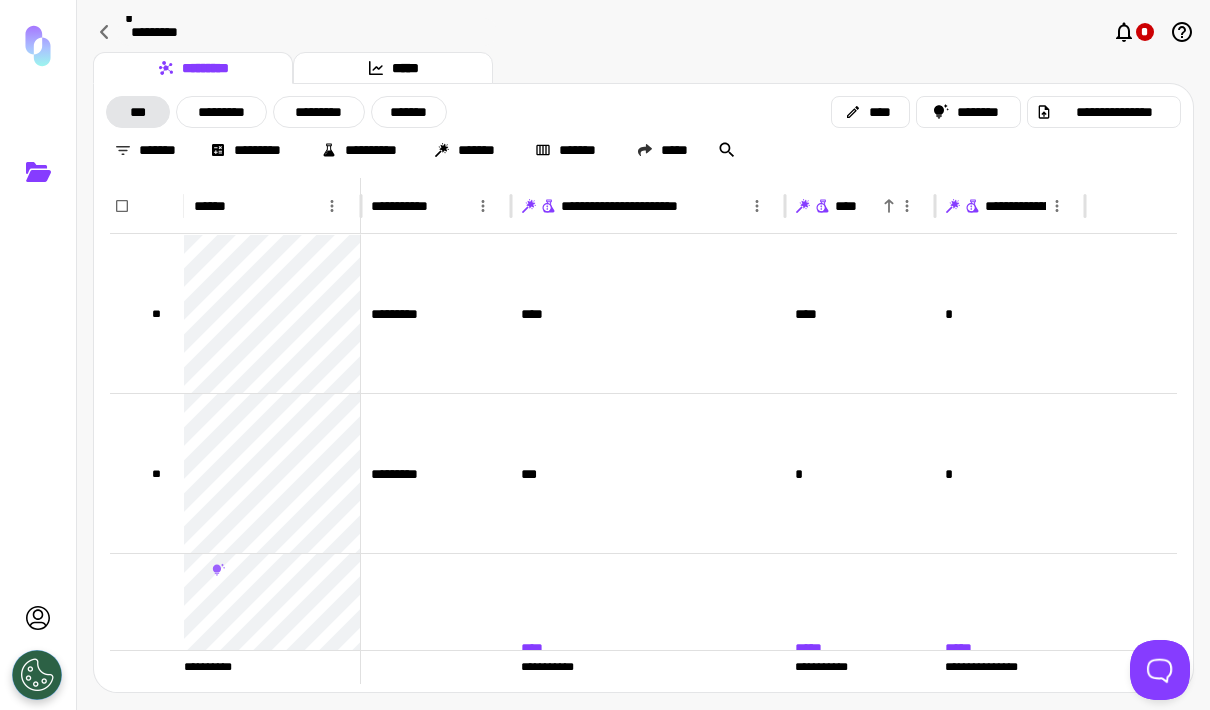 click at bounding box center [889, 206] 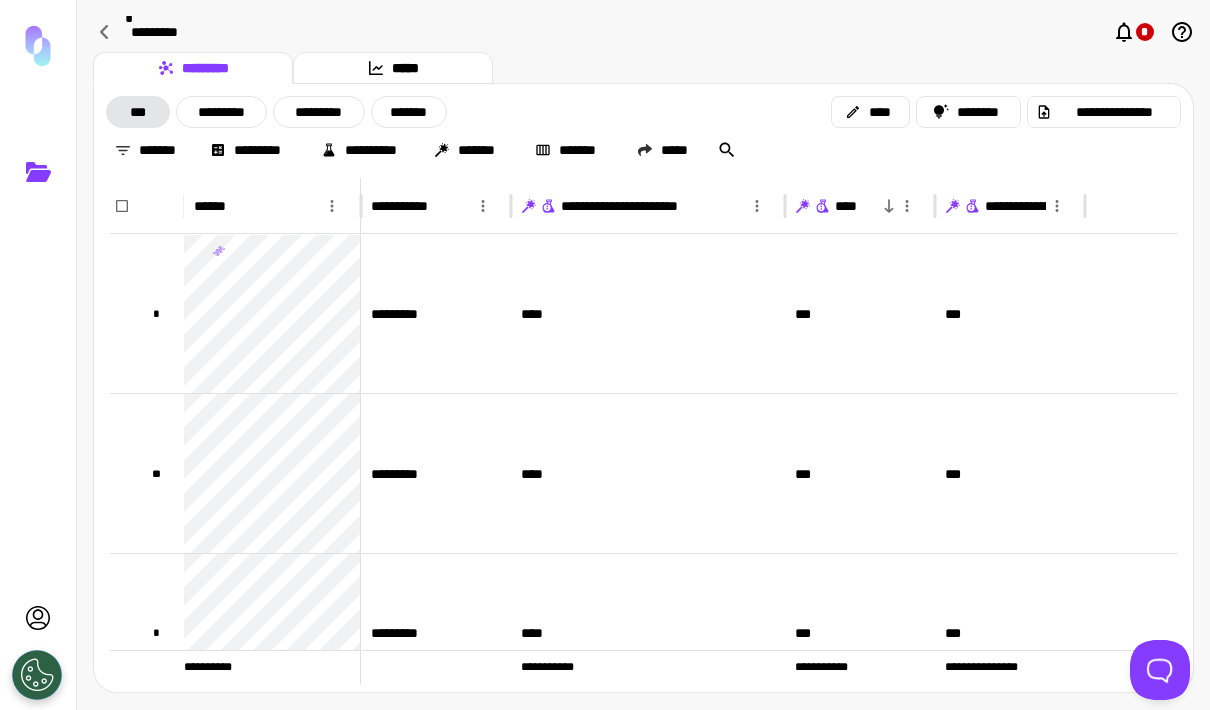 click 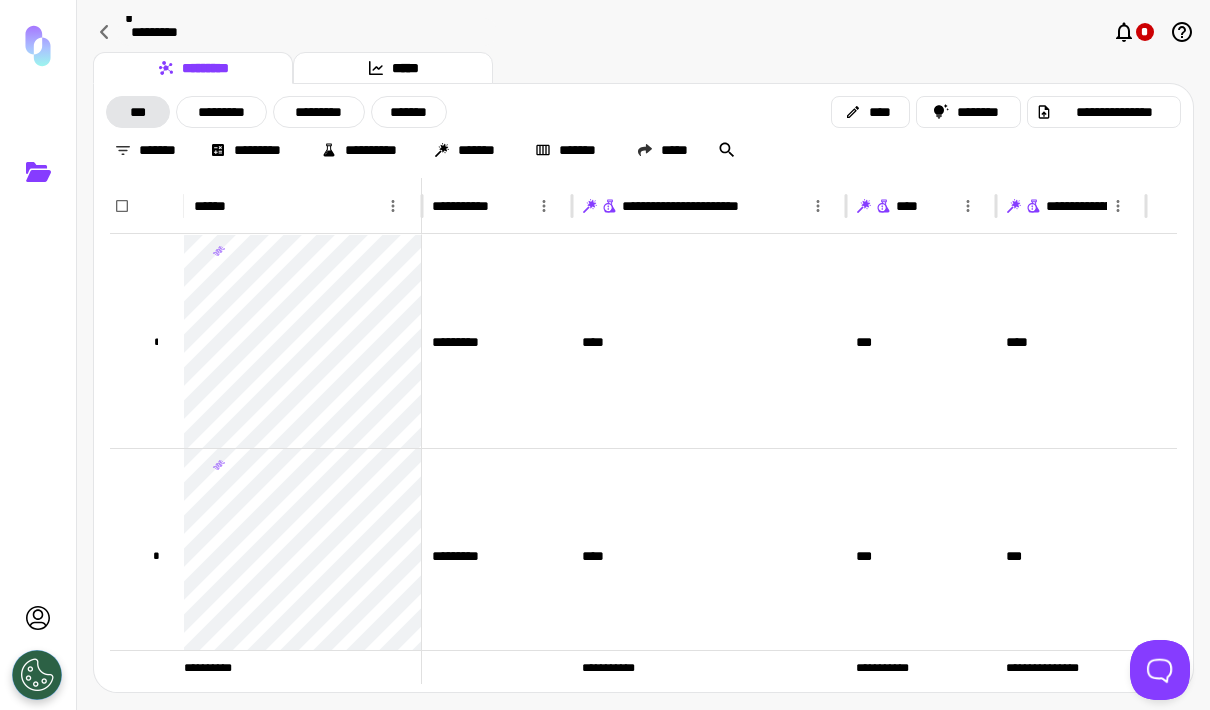 scroll, scrollTop: 137, scrollLeft: 0, axis: vertical 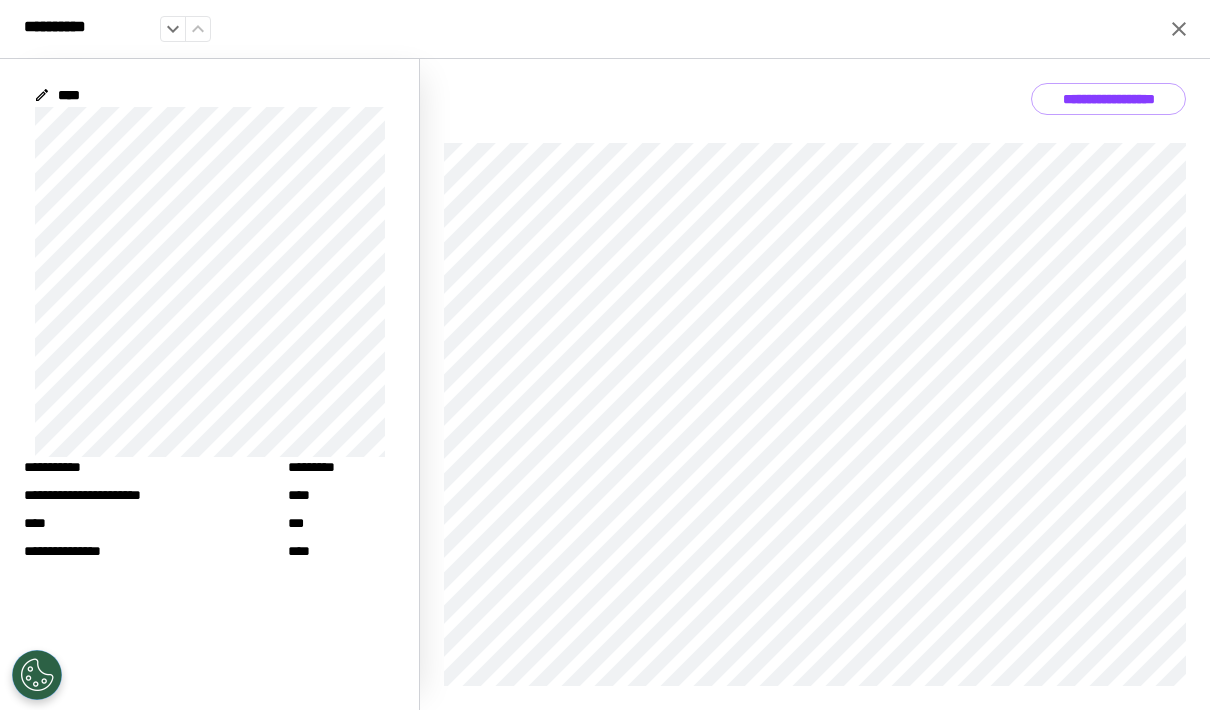 click 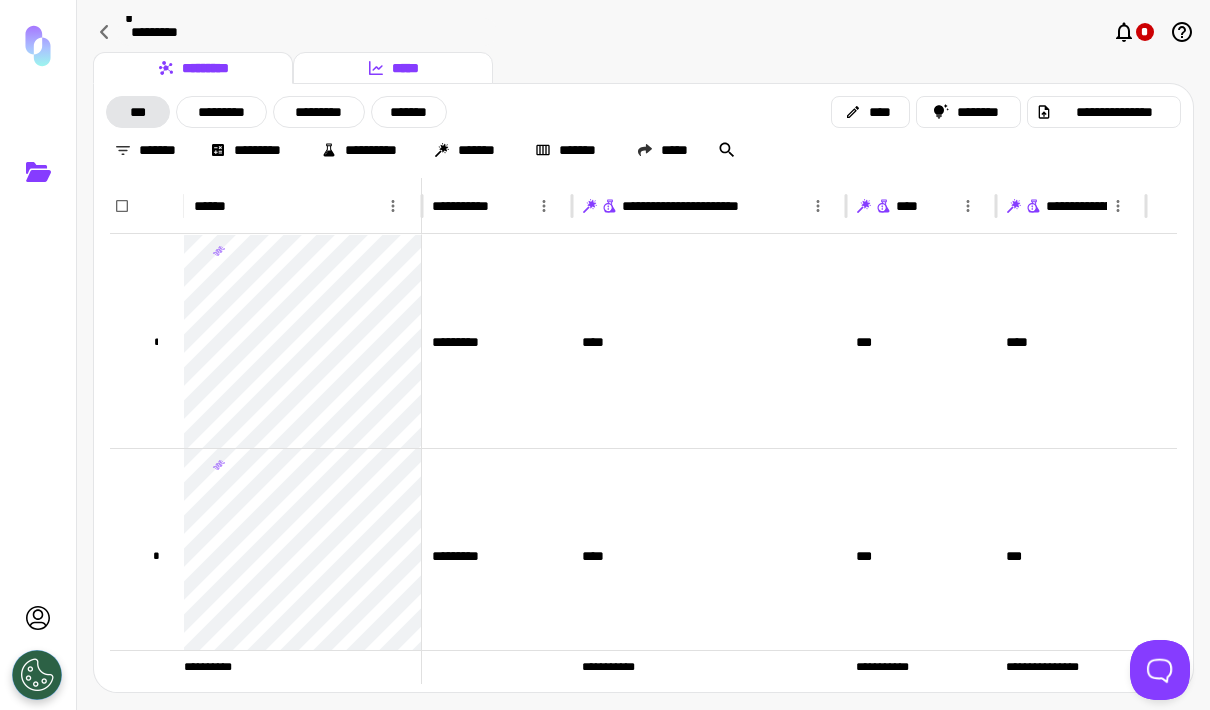 click on "*****" at bounding box center [393, 68] 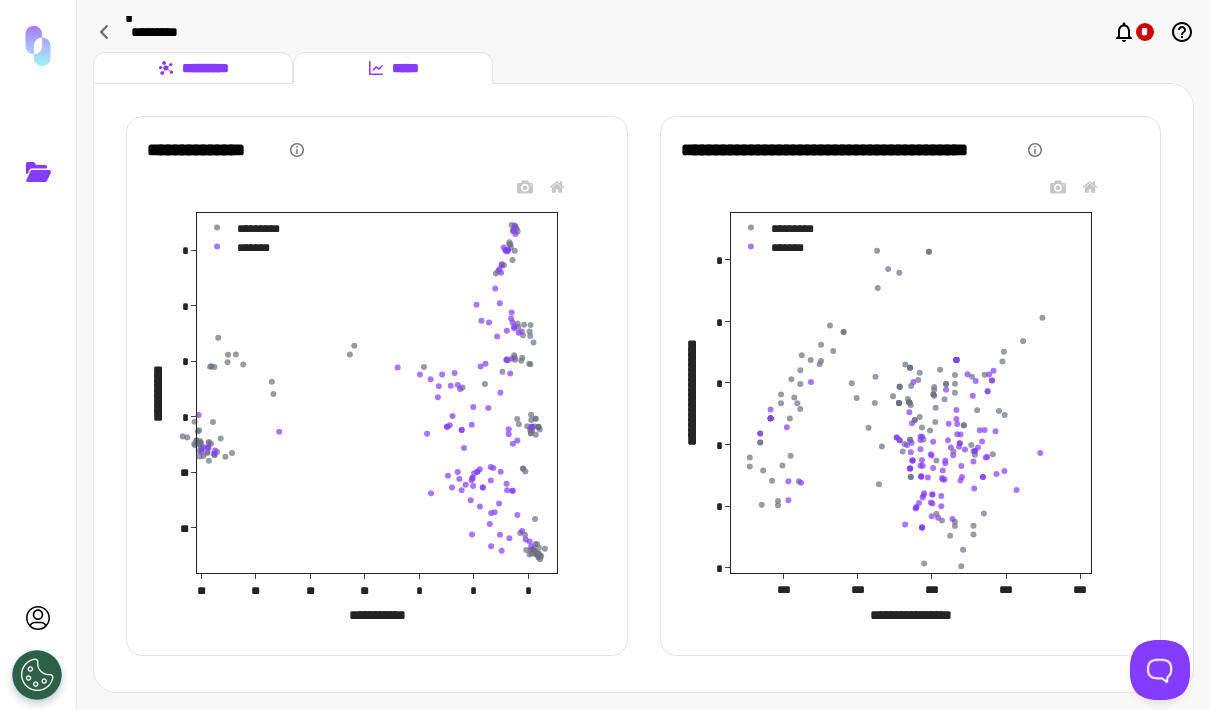 click on "*********" at bounding box center [193, 68] 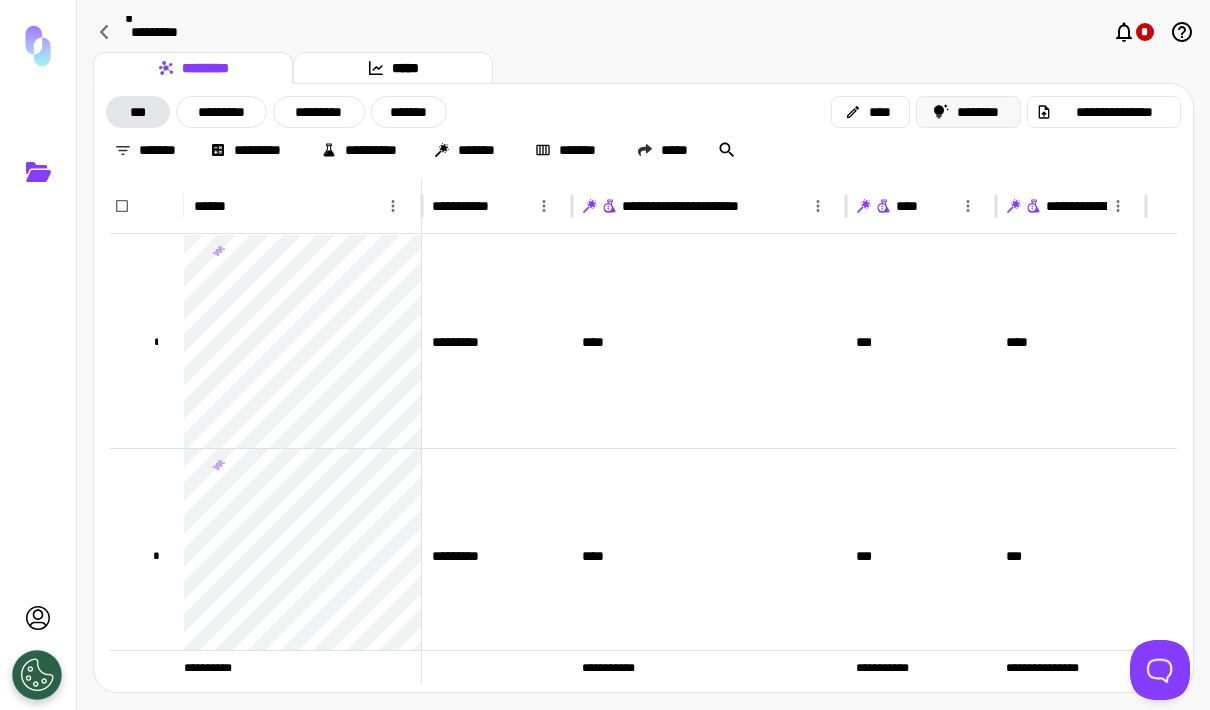 click on "********" at bounding box center (969, 112) 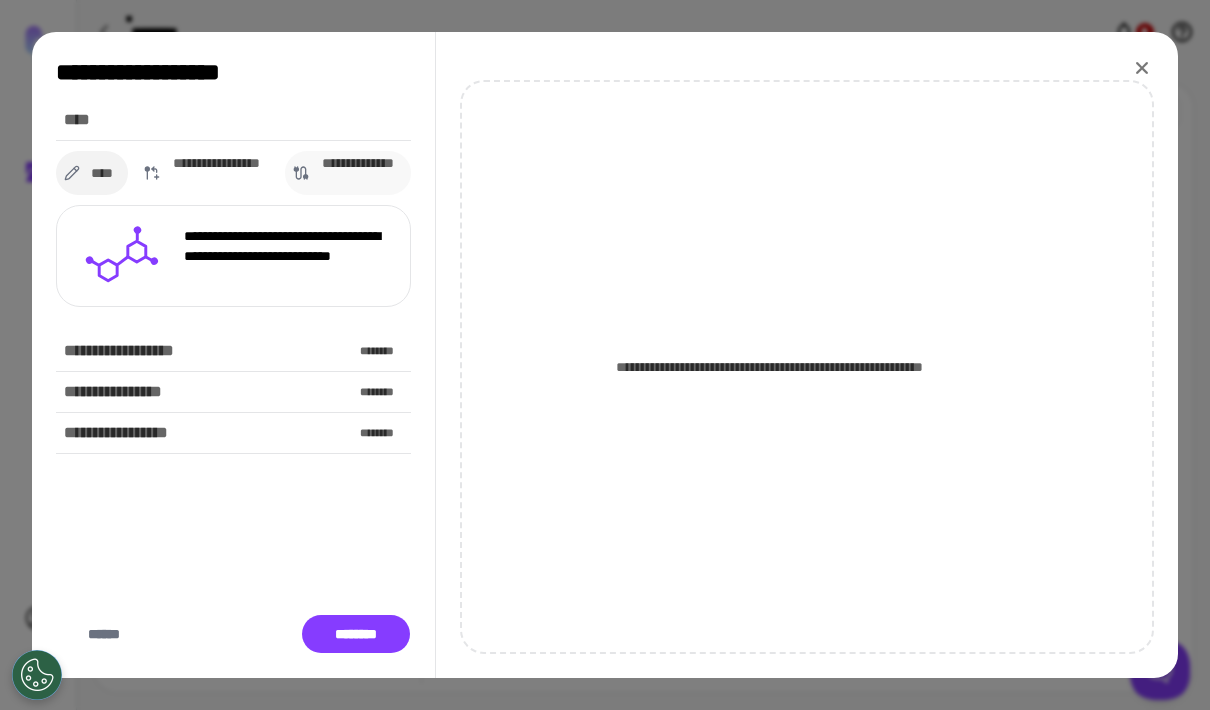 click on "**********" at bounding box center (358, 173) 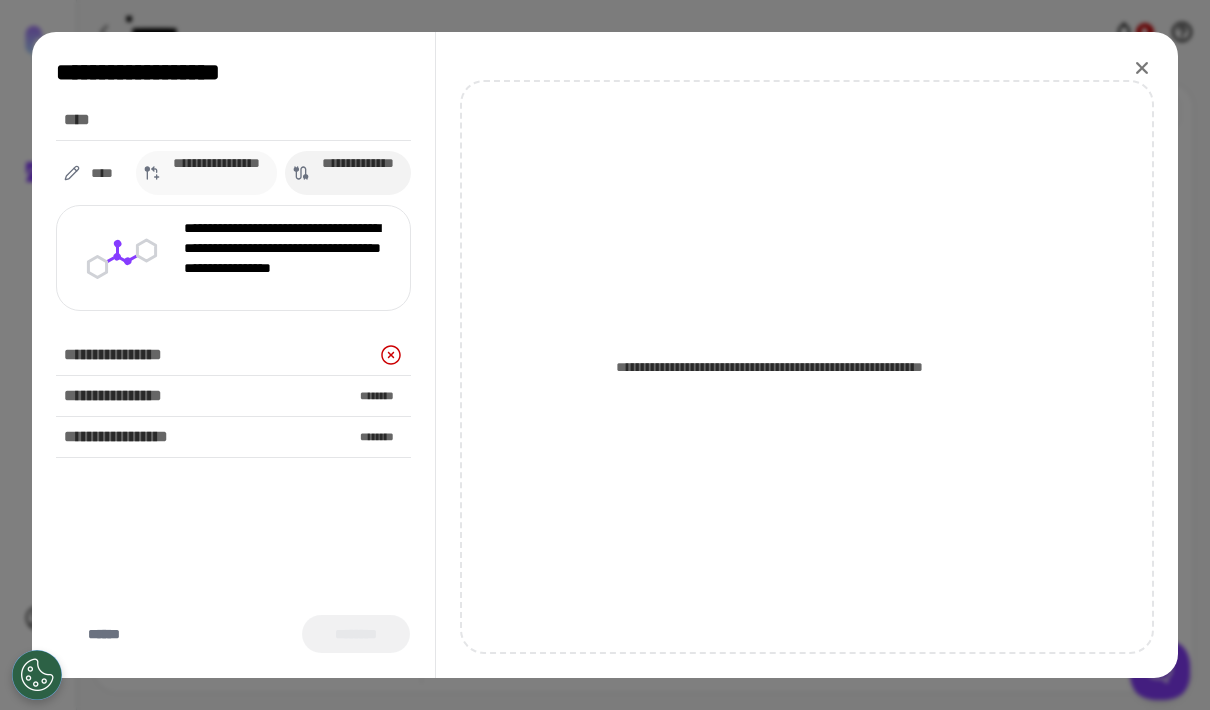 click on "**********" at bounding box center [217, 173] 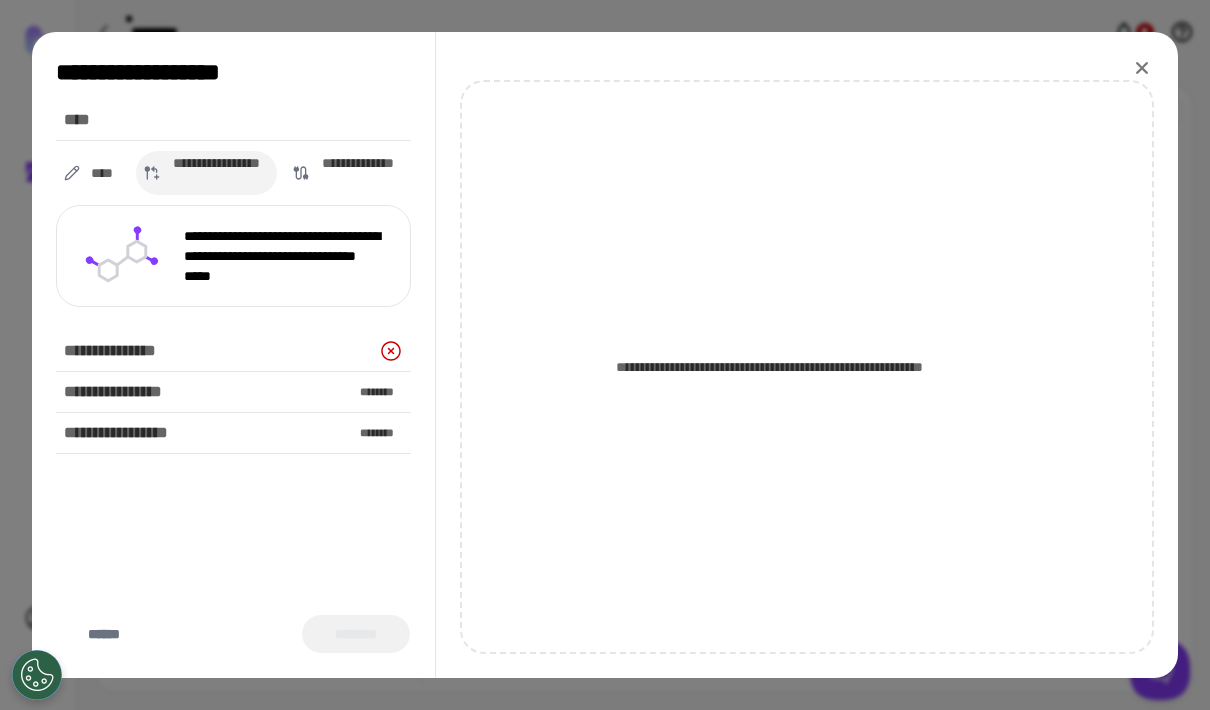 click on "**********" at bounding box center (807, 355) 